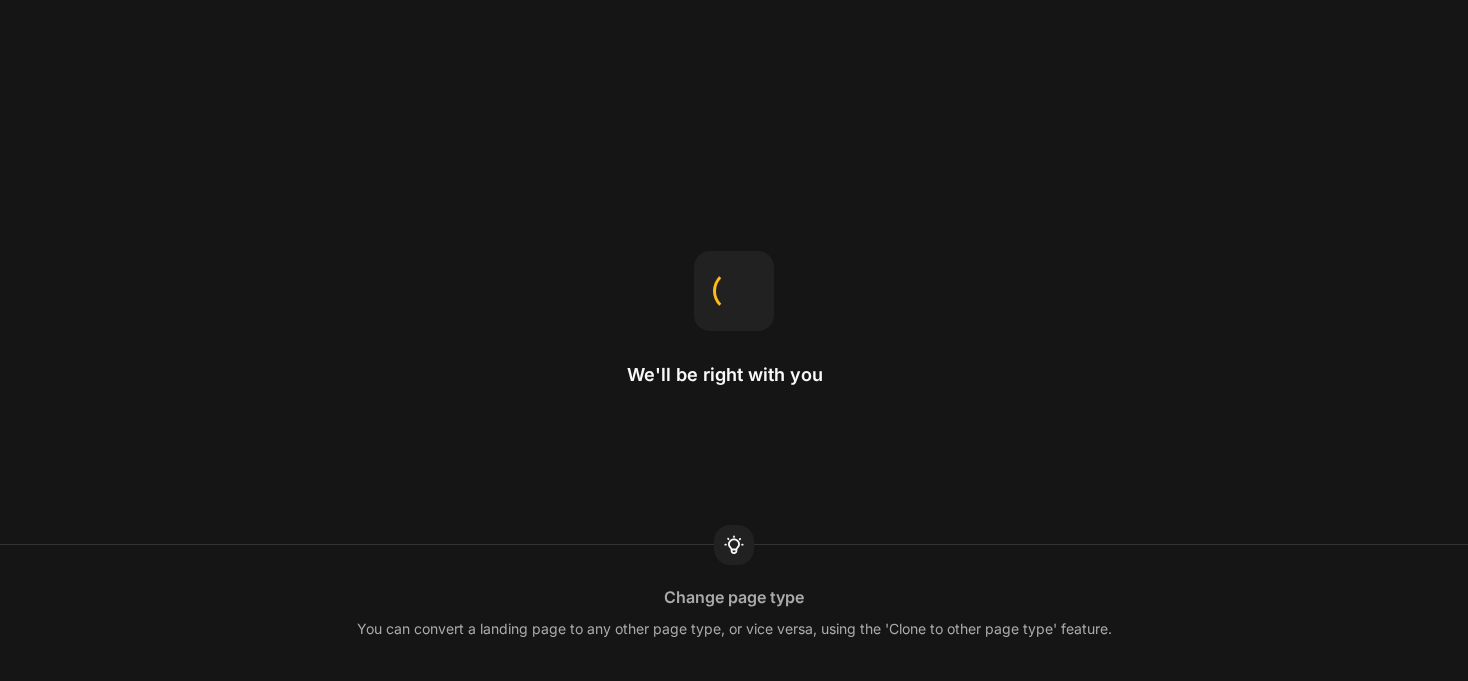 scroll, scrollTop: 0, scrollLeft: 0, axis: both 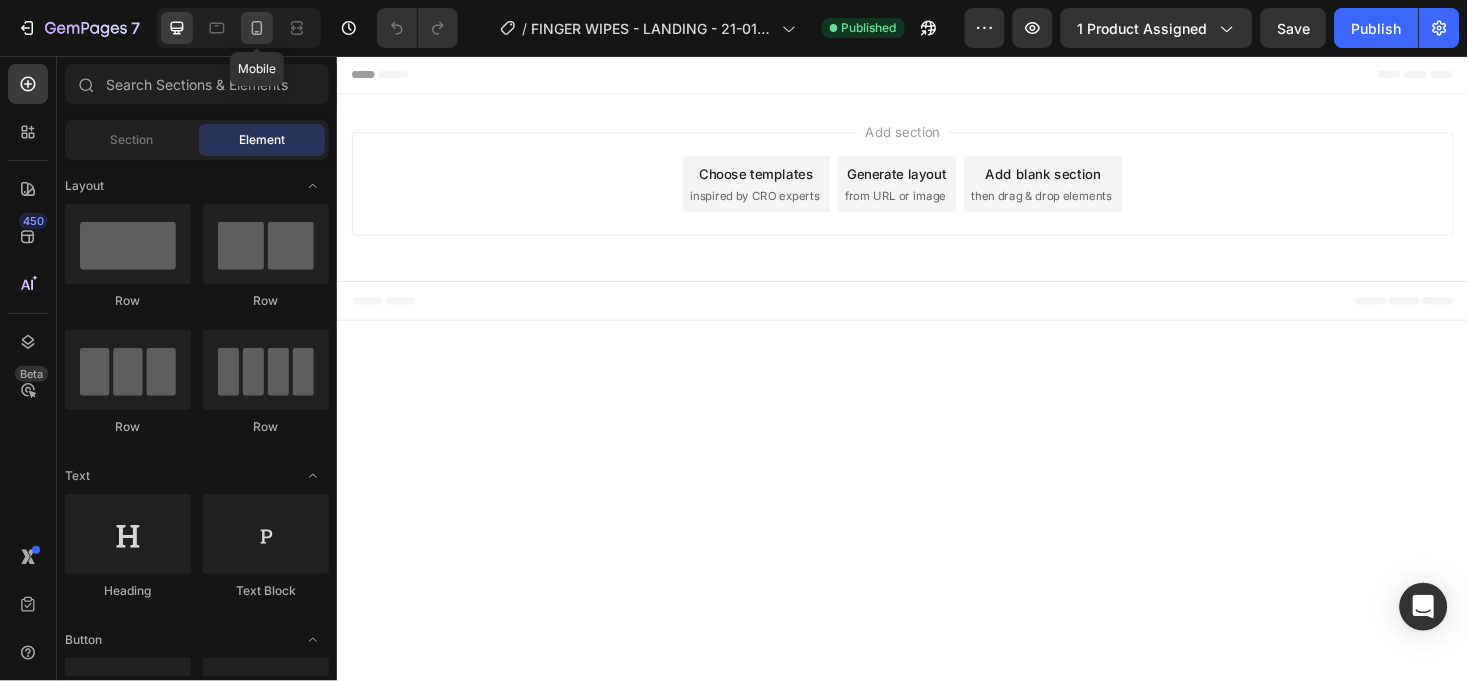 click 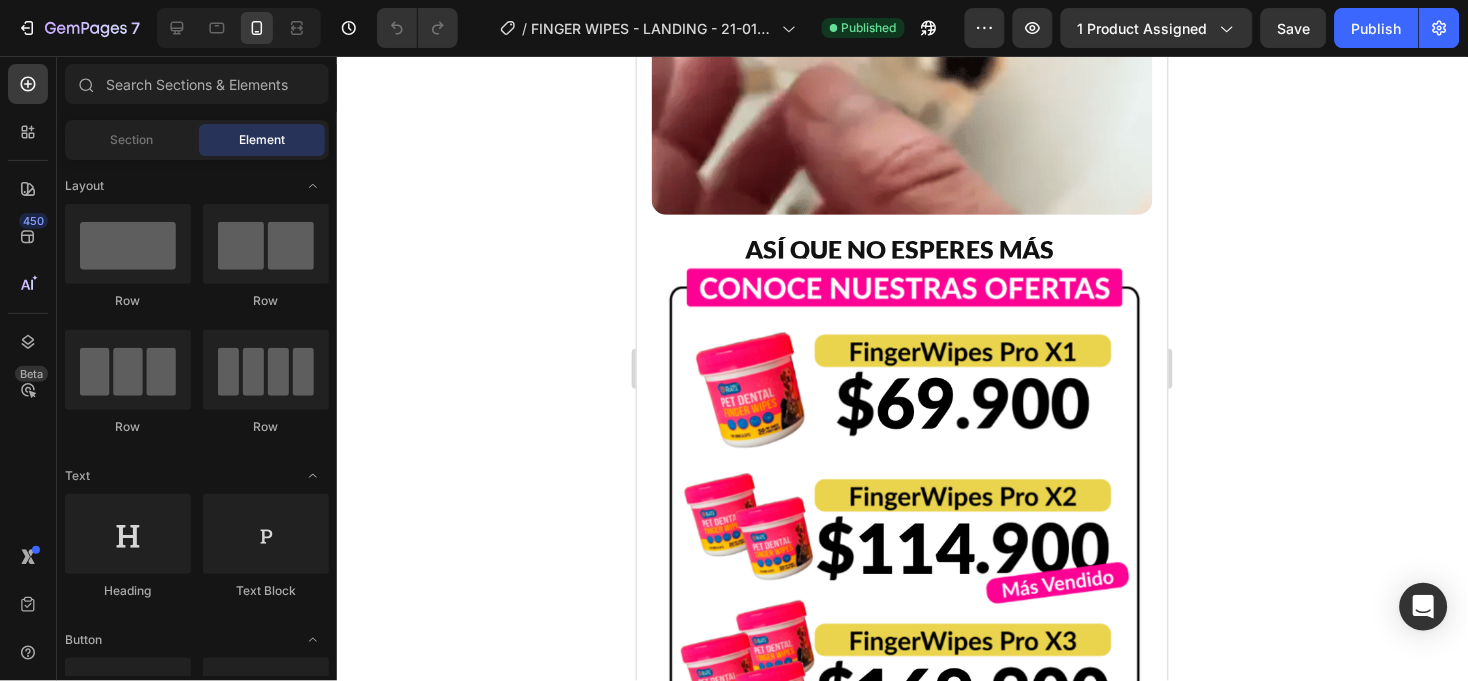 scroll, scrollTop: 8788, scrollLeft: 0, axis: vertical 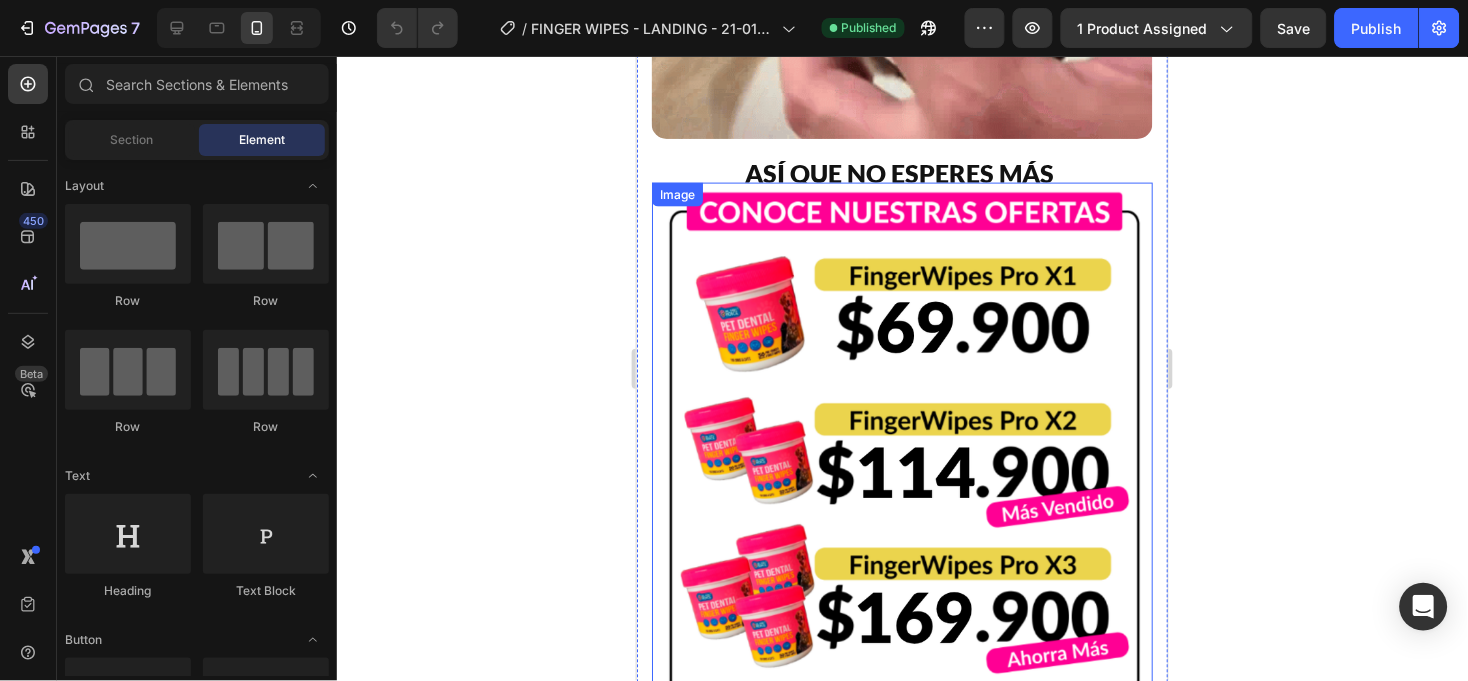 click at bounding box center (901, 447) 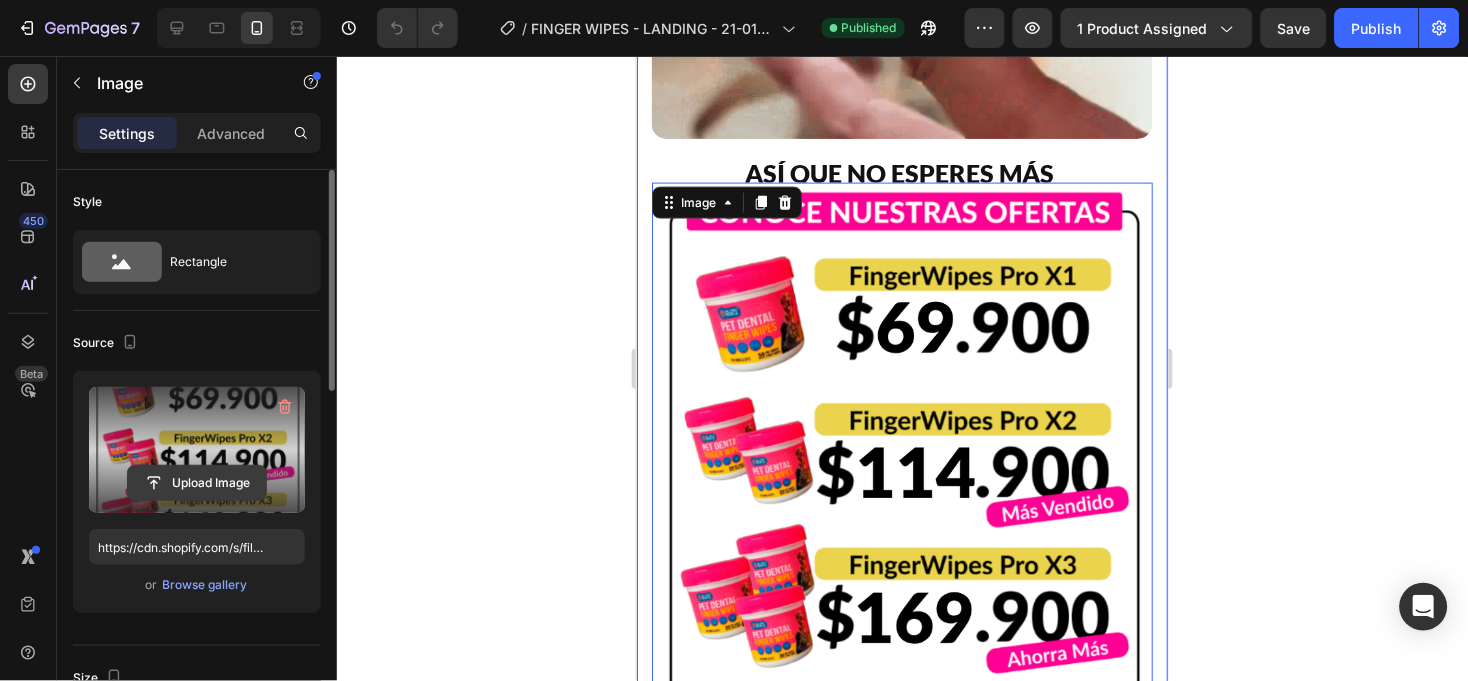 click 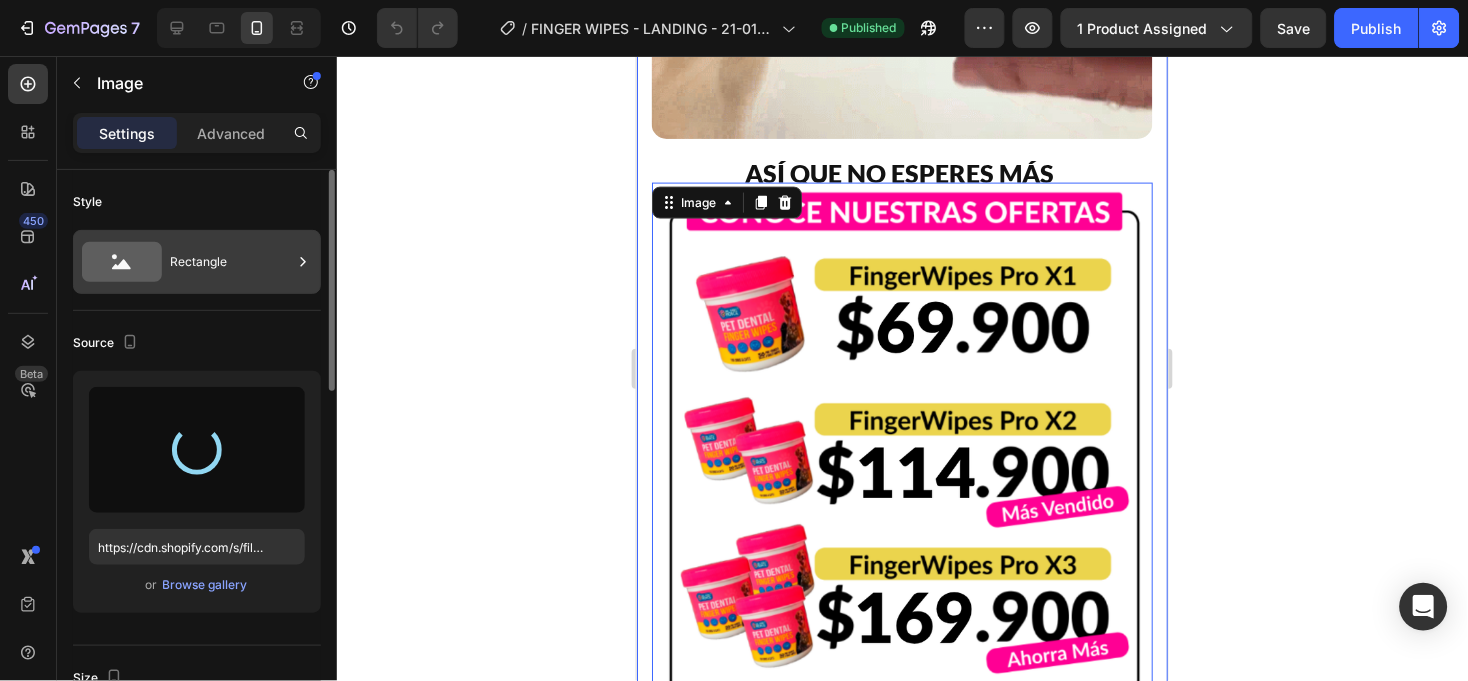 type on "https://cdn.shopify.com/s/files/1/0604/6203/9085/files/gempages_487327005495264177-9d16c5e2-e407-416c-8e2d-61df3039e7ca.png" 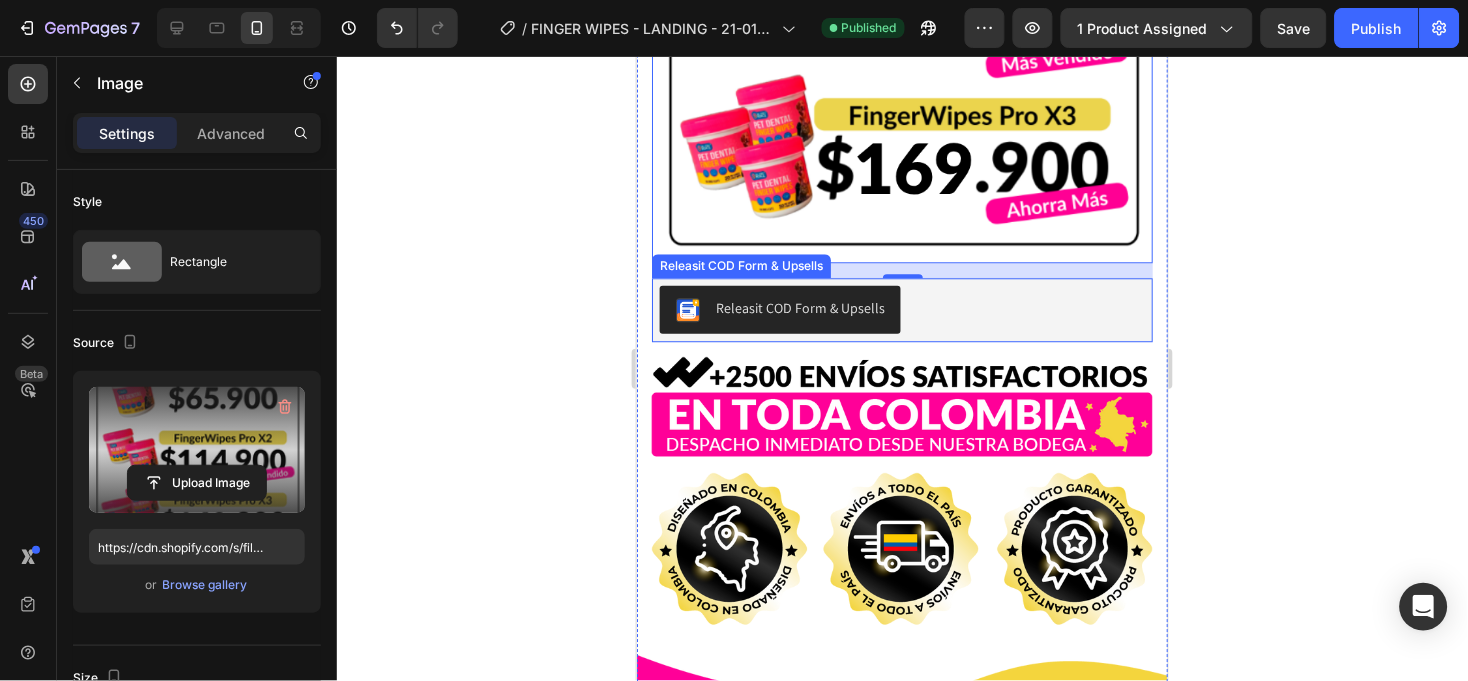 scroll, scrollTop: 9307, scrollLeft: 0, axis: vertical 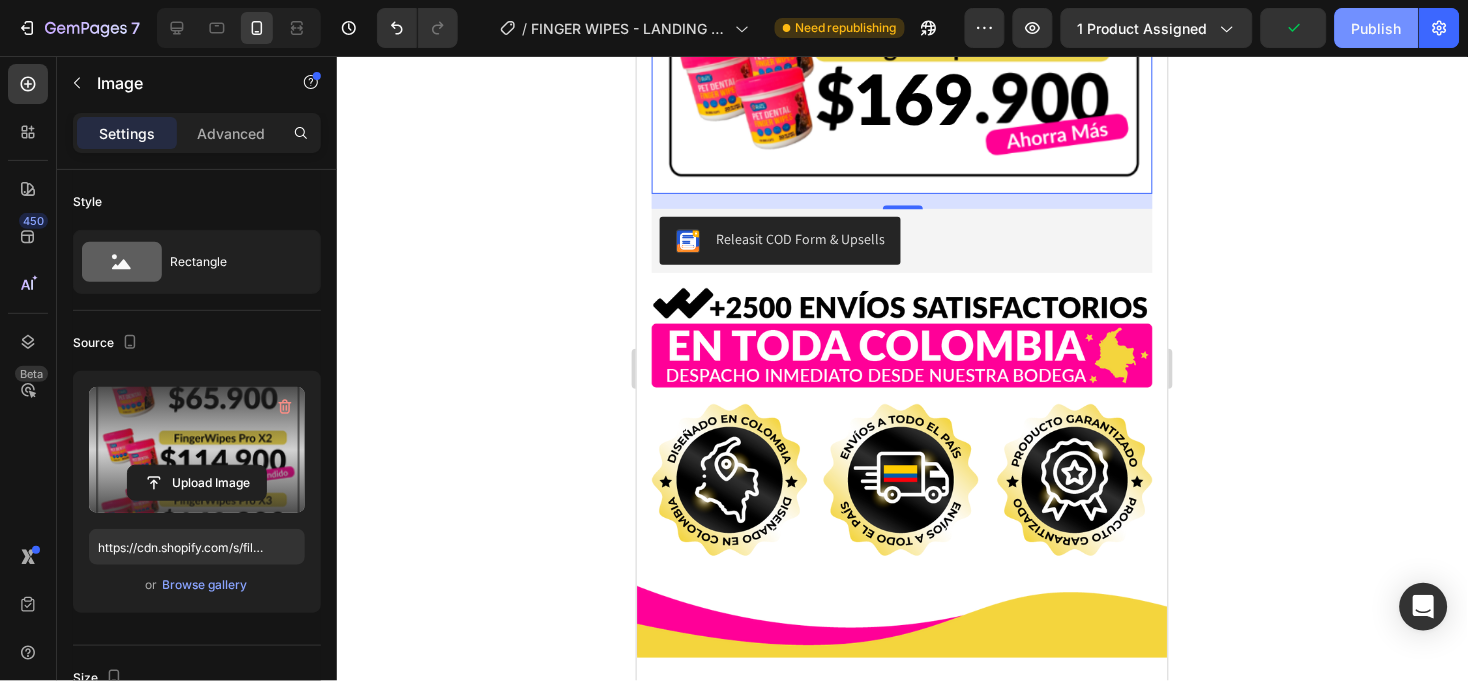 click on "Publish" at bounding box center (1377, 28) 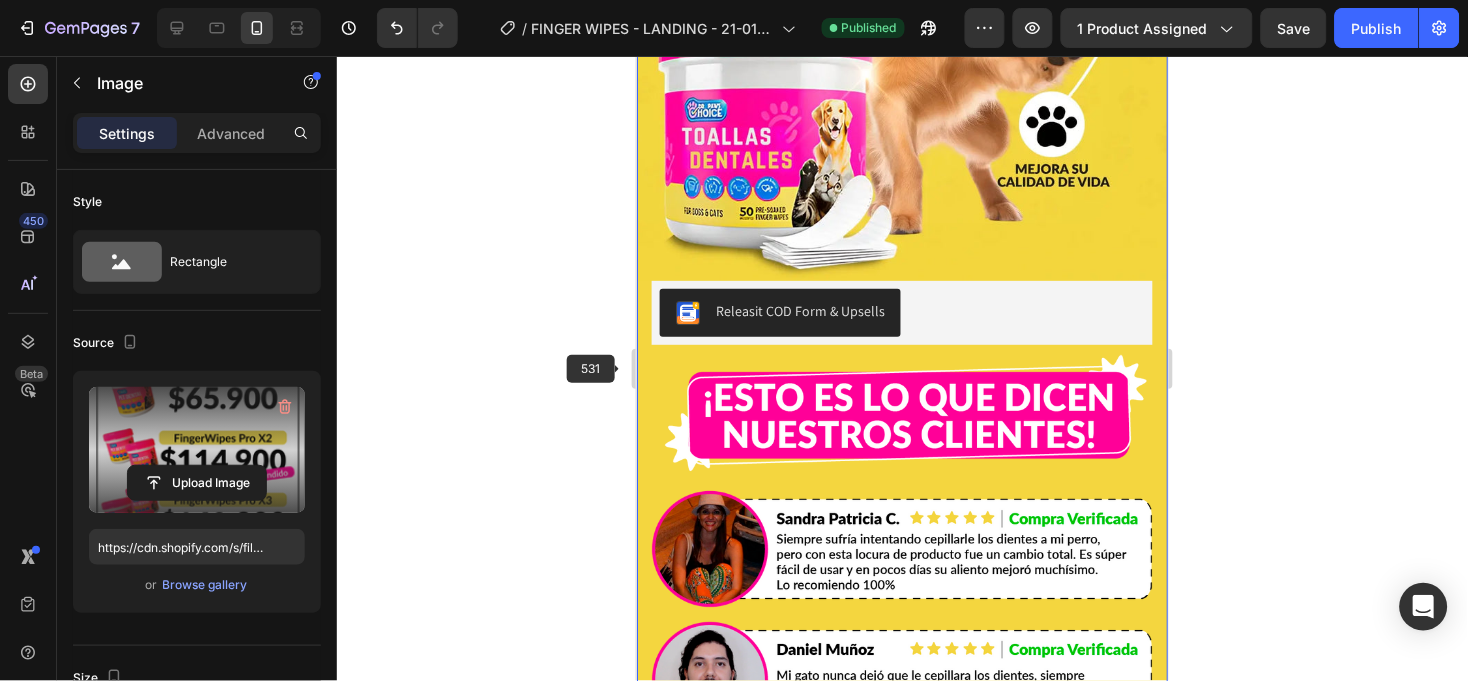 scroll, scrollTop: 2820, scrollLeft: 0, axis: vertical 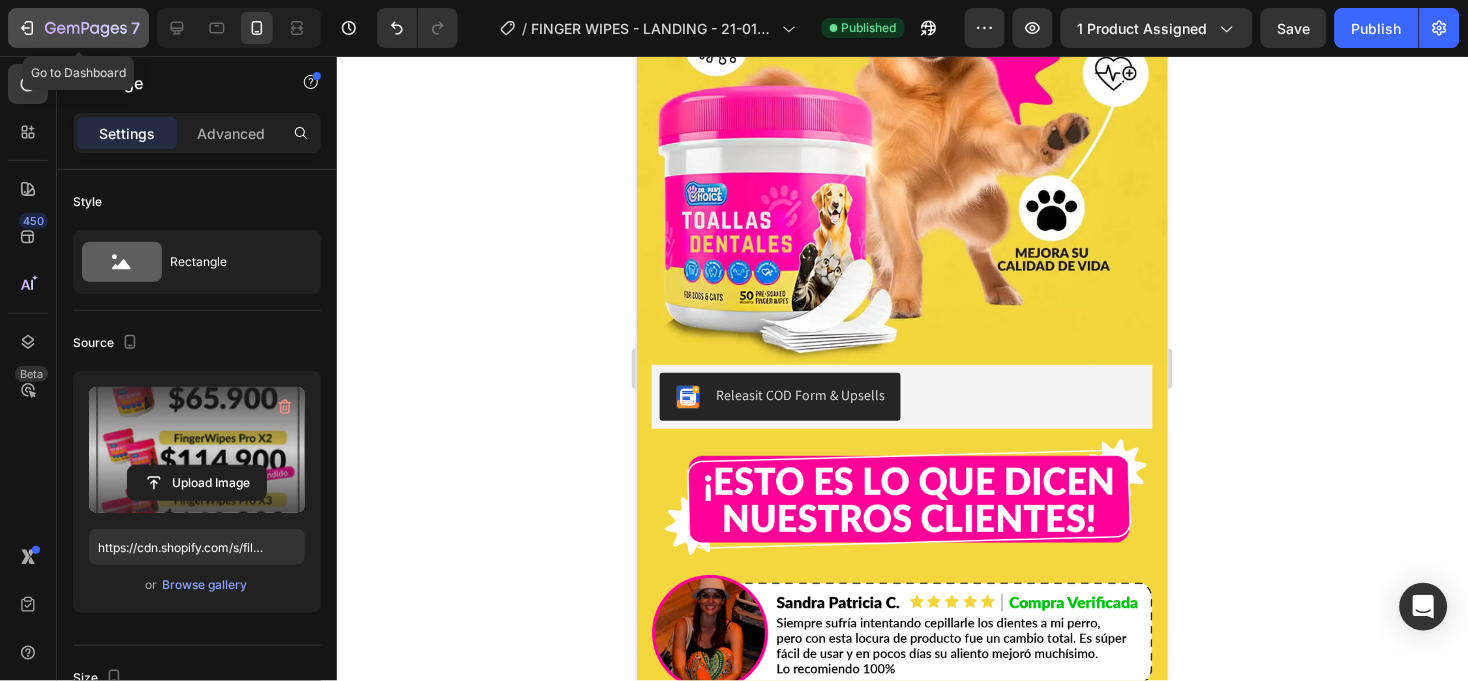 click 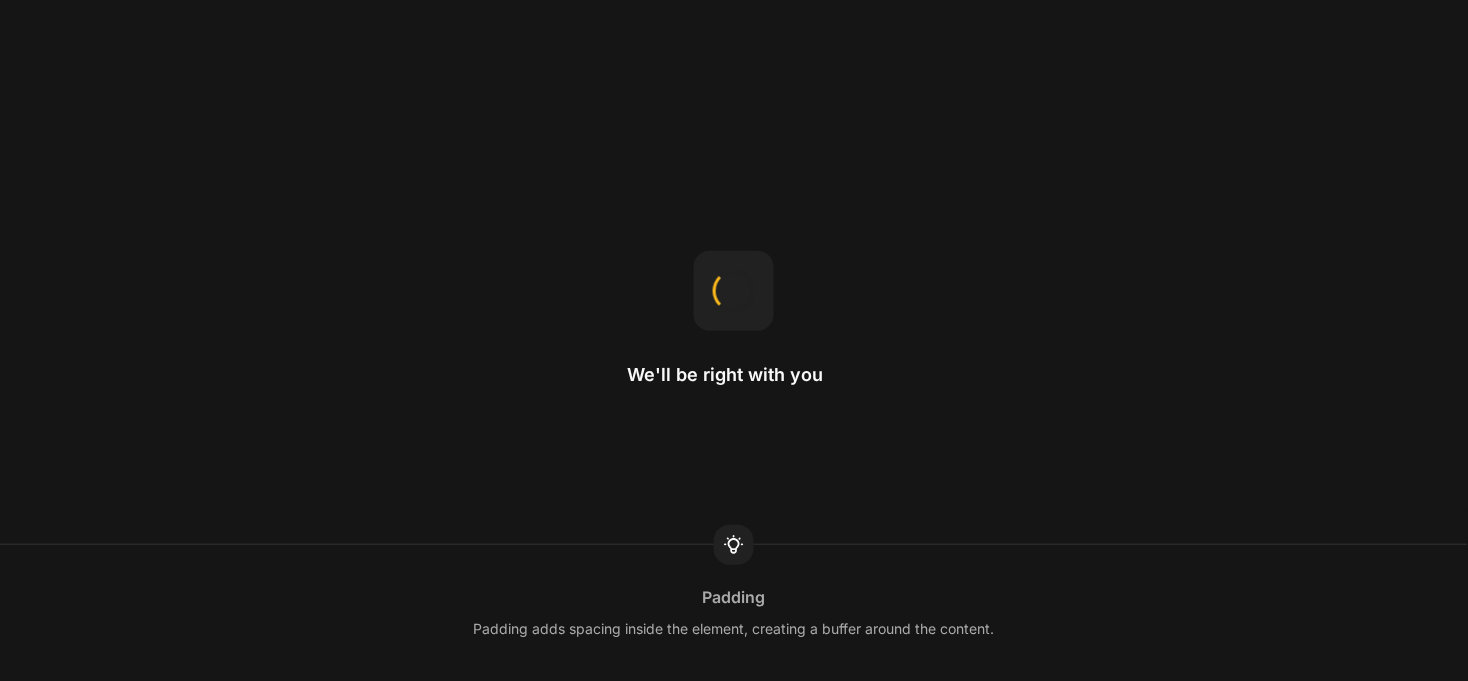 scroll, scrollTop: 0, scrollLeft: 0, axis: both 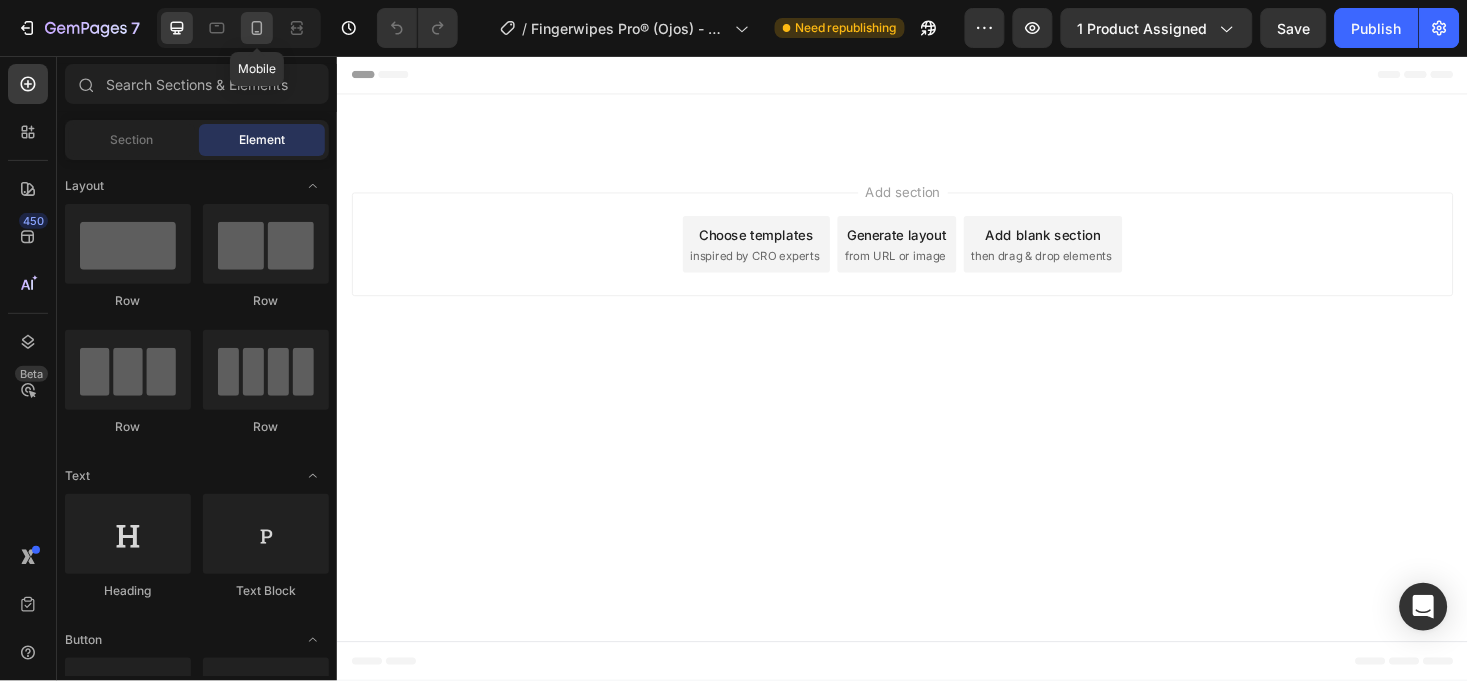 click 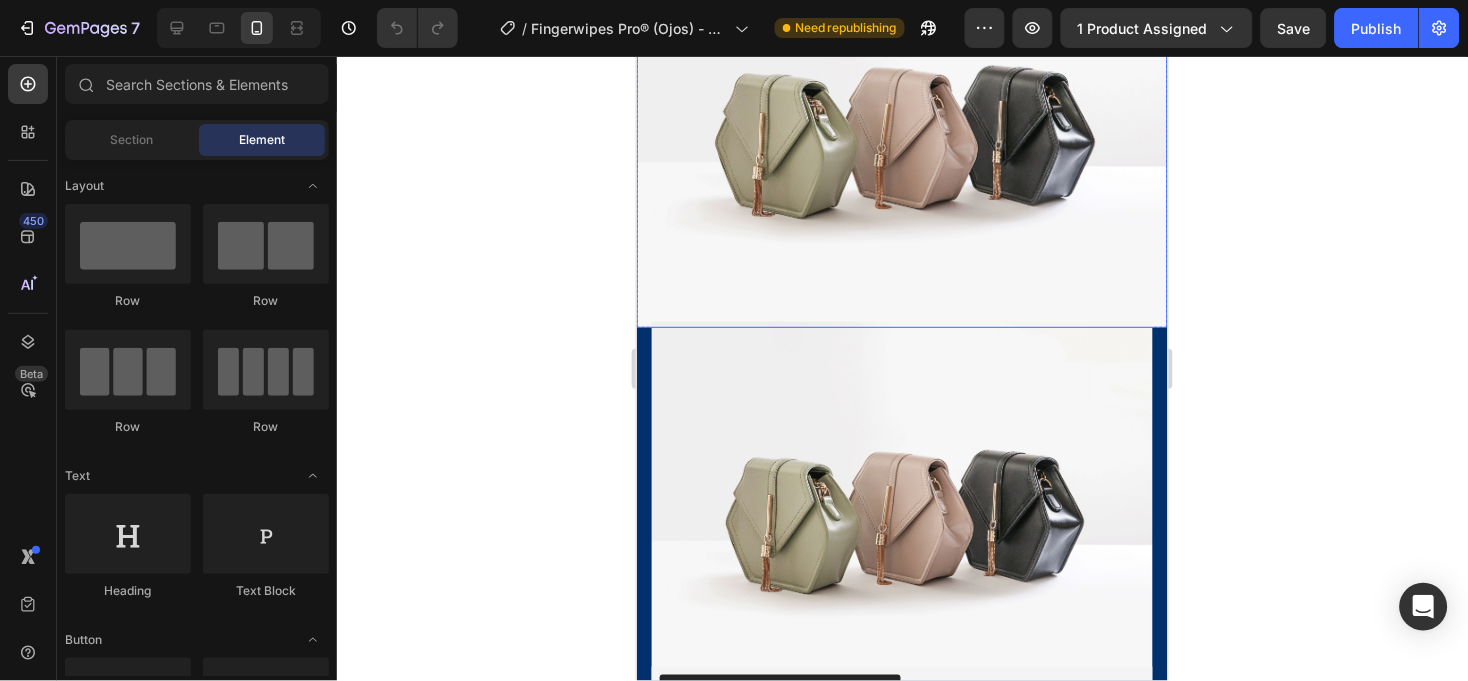 scroll, scrollTop: 222, scrollLeft: 0, axis: vertical 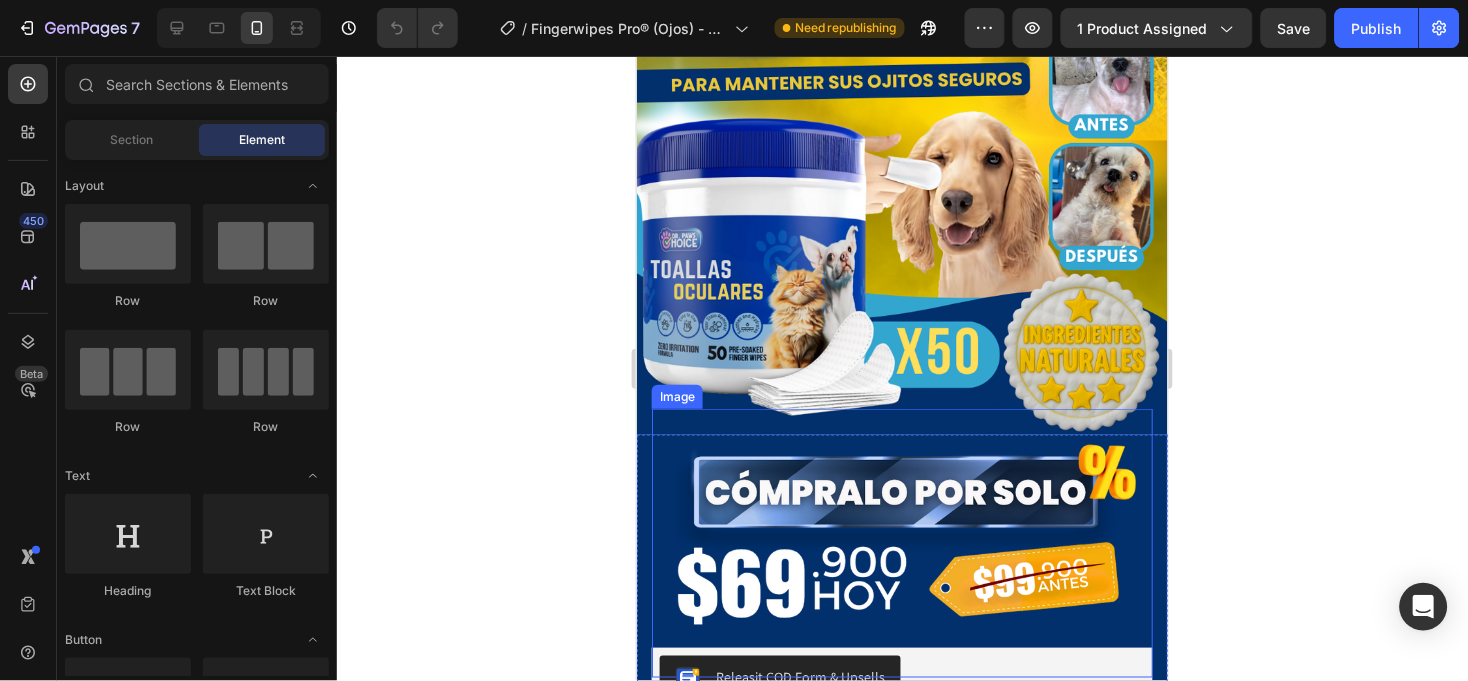 click at bounding box center [901, 552] 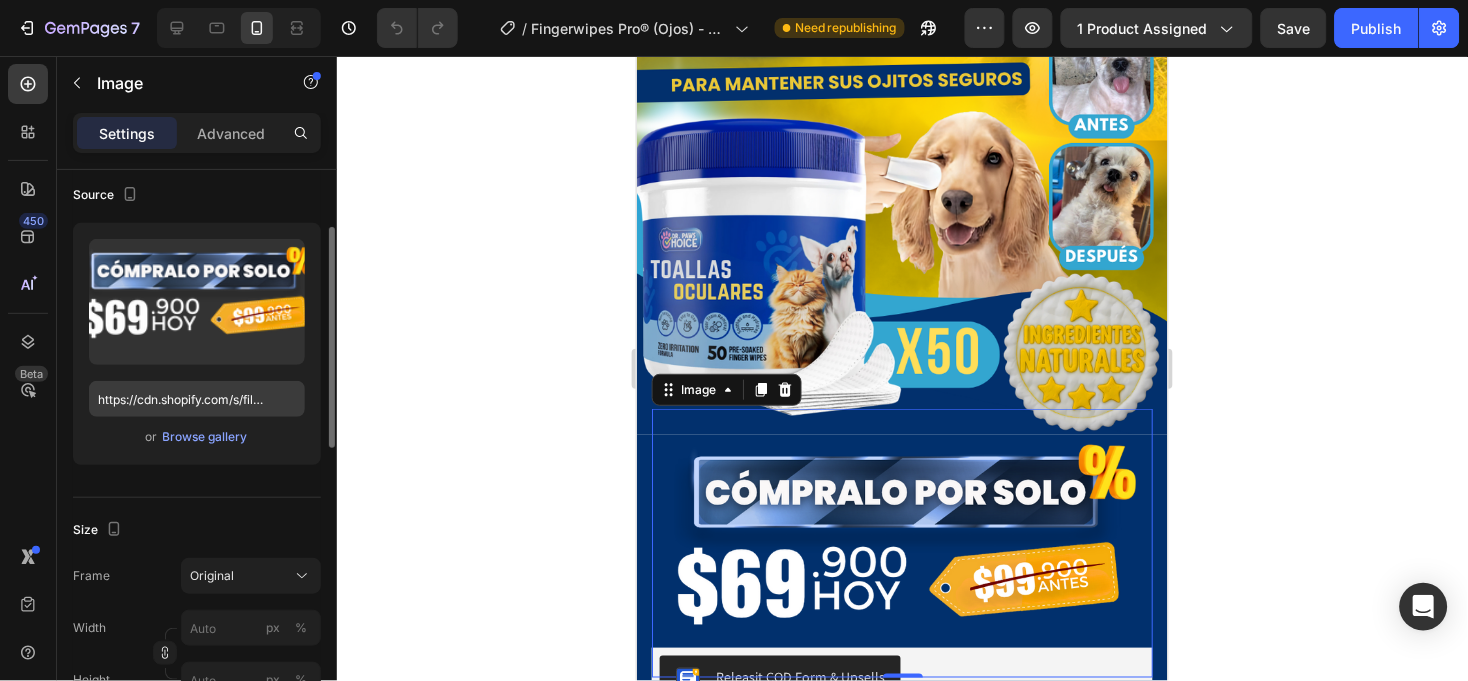 scroll, scrollTop: 223, scrollLeft: 0, axis: vertical 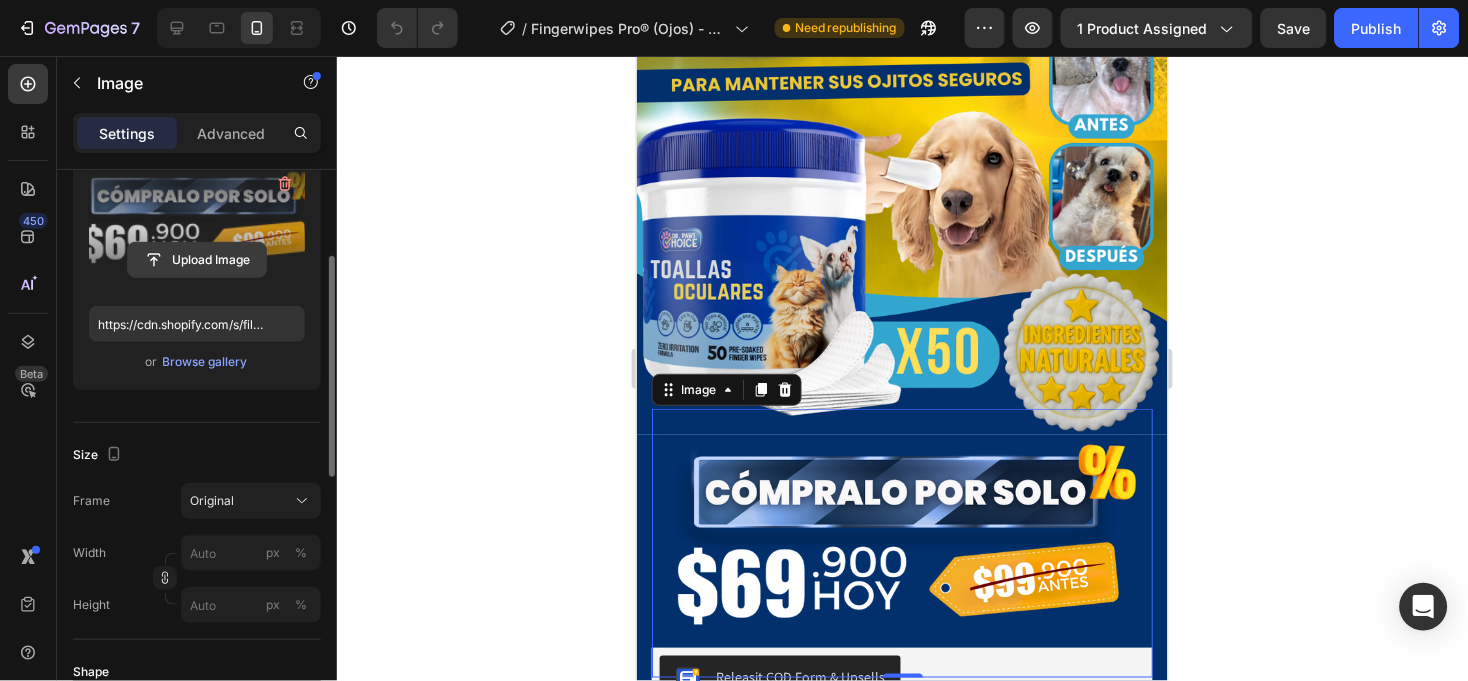 click 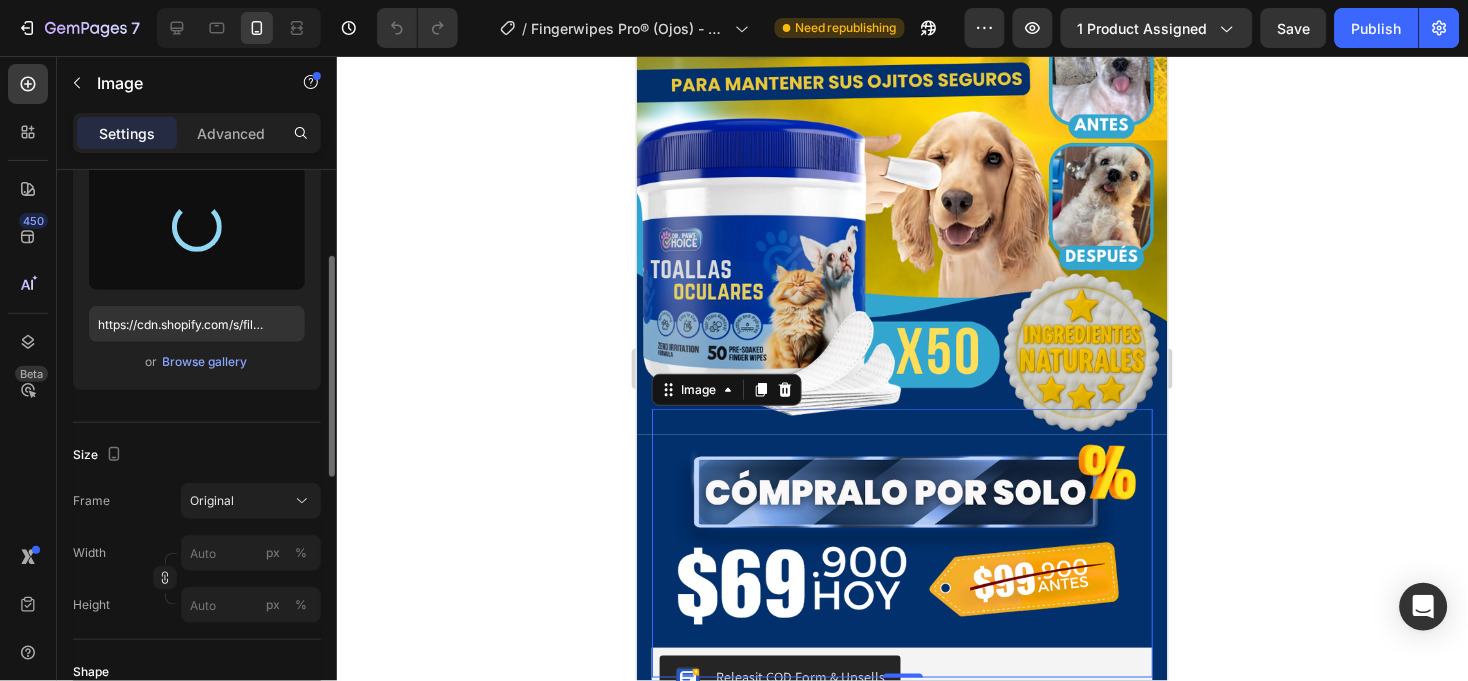 type on "https://cdn.shopify.com/s/files/1/0604/6203/9085/files/gempages_487327005495264177-71abc980-7d28-4e06-85e0-7e11e6a34378.png" 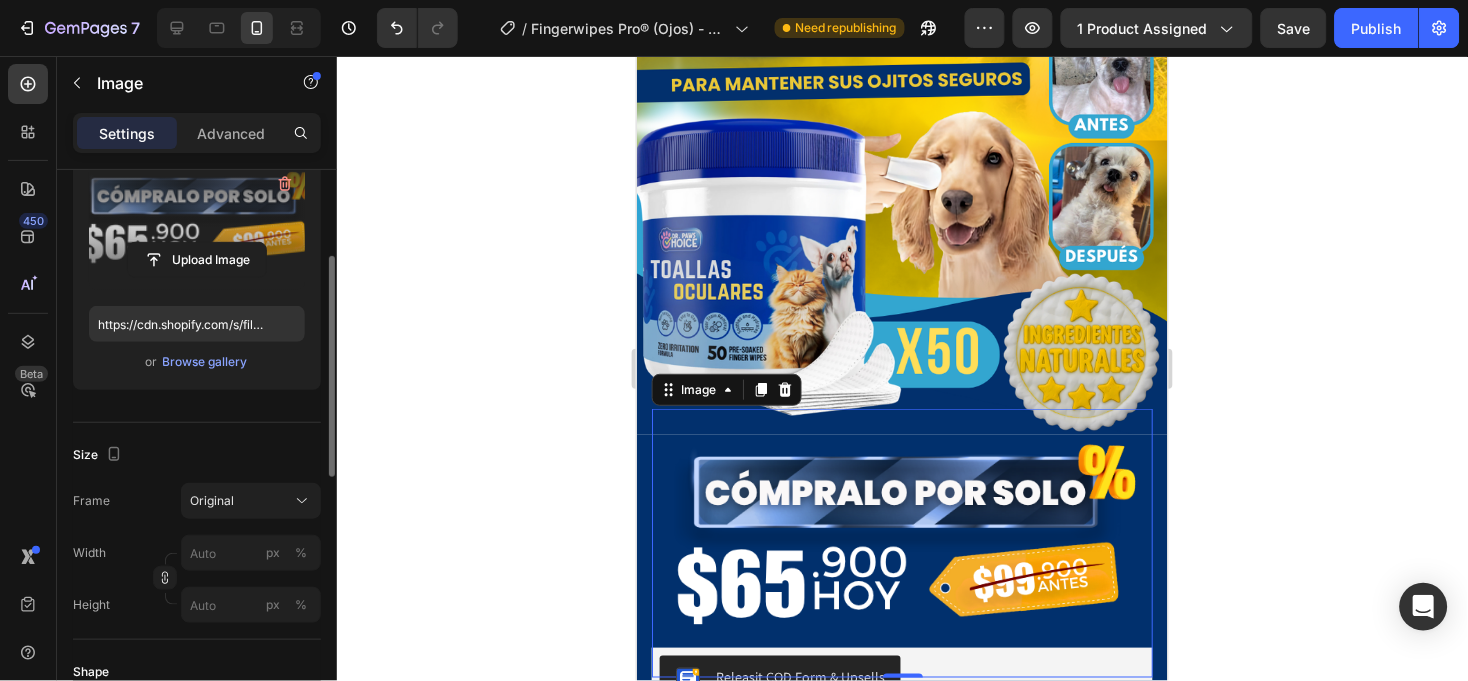 click 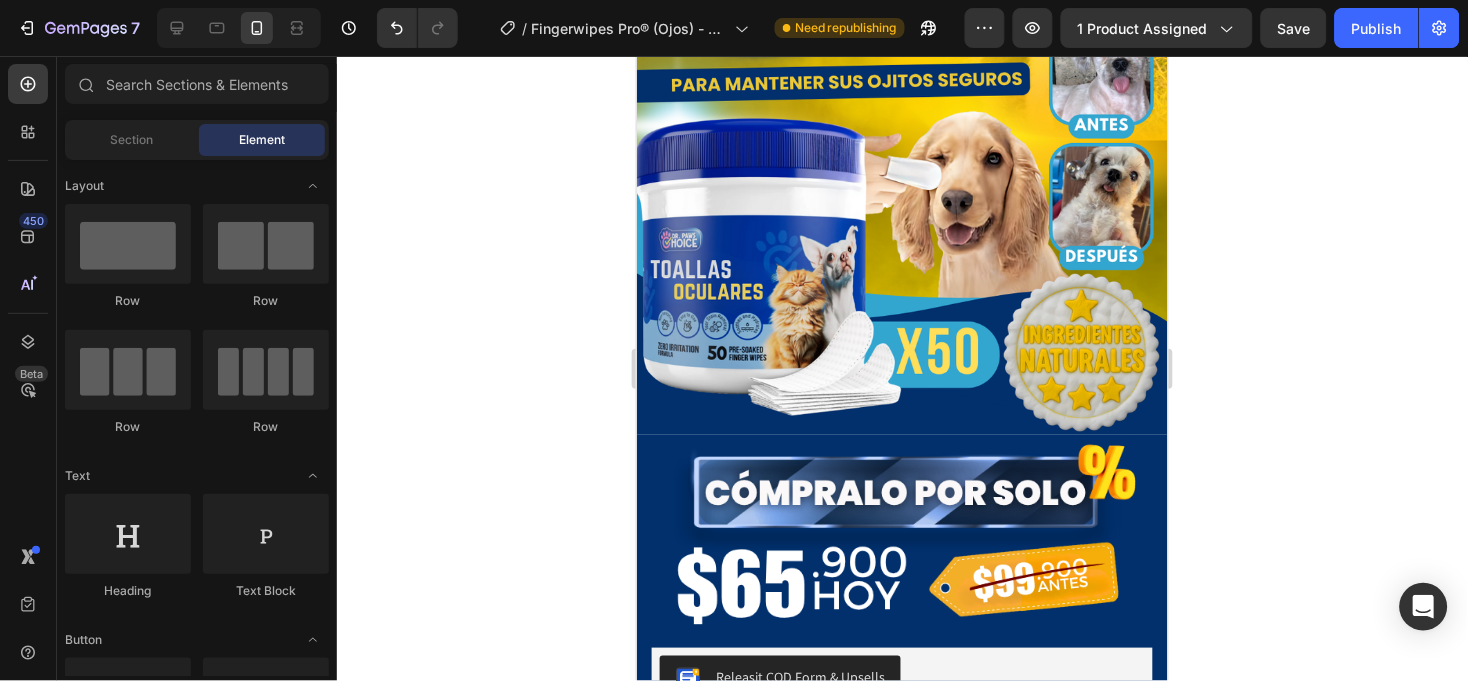 click 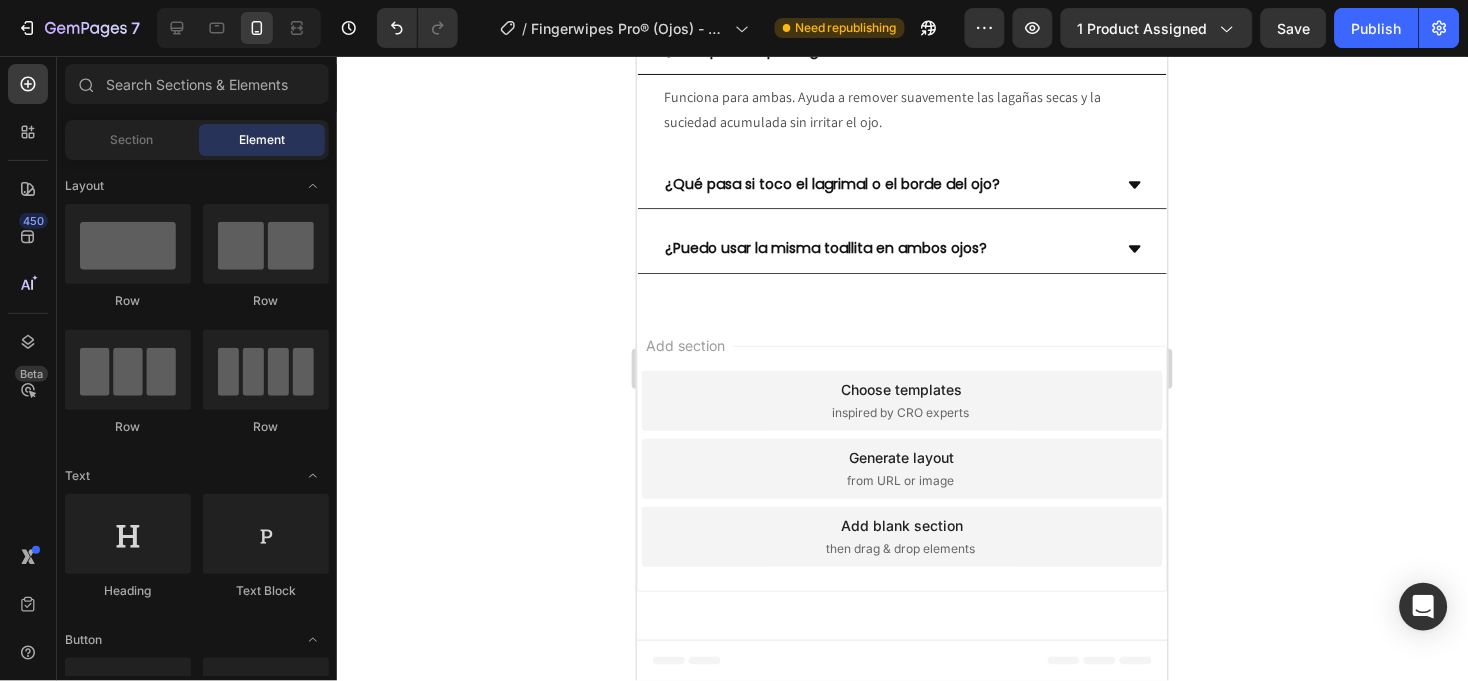 drag, startPoint x: 1155, startPoint y: 155, endPoint x: 1806, endPoint y: 638, distance: 810.6109 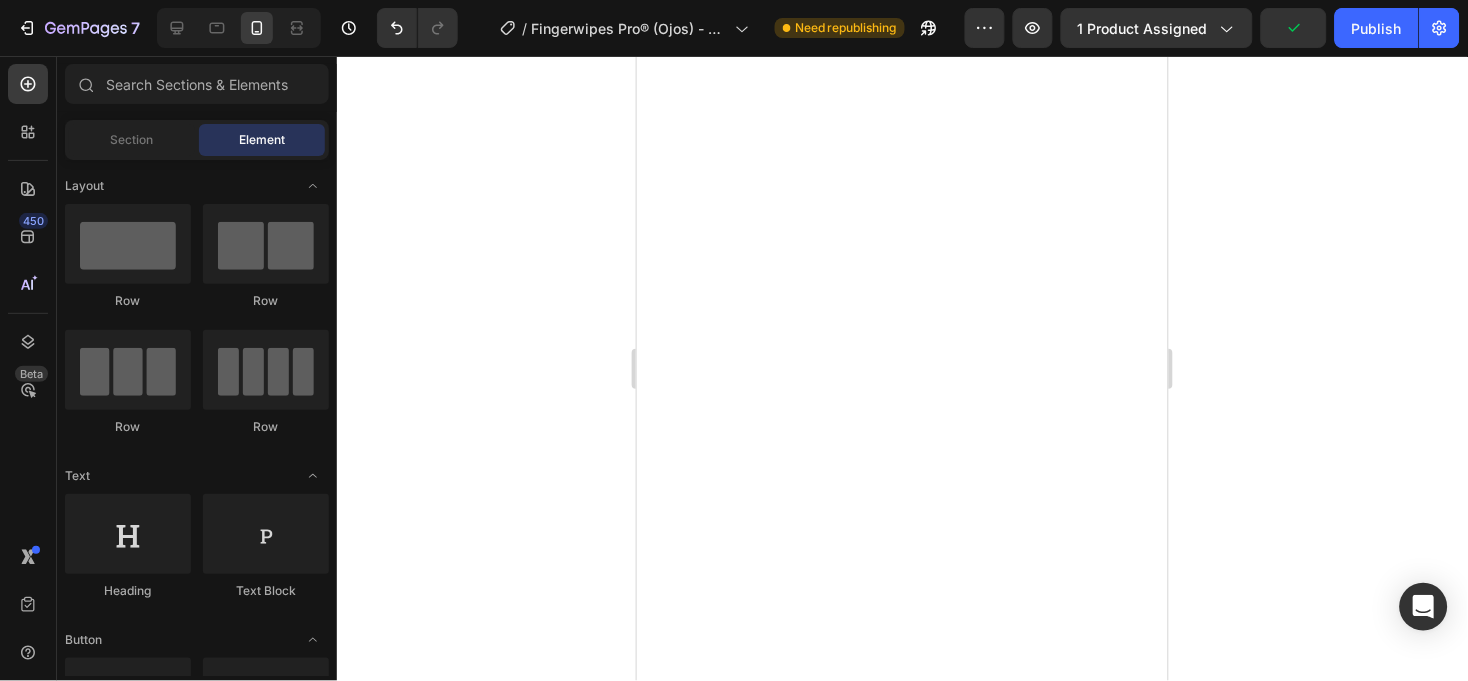 scroll, scrollTop: 5893, scrollLeft: 0, axis: vertical 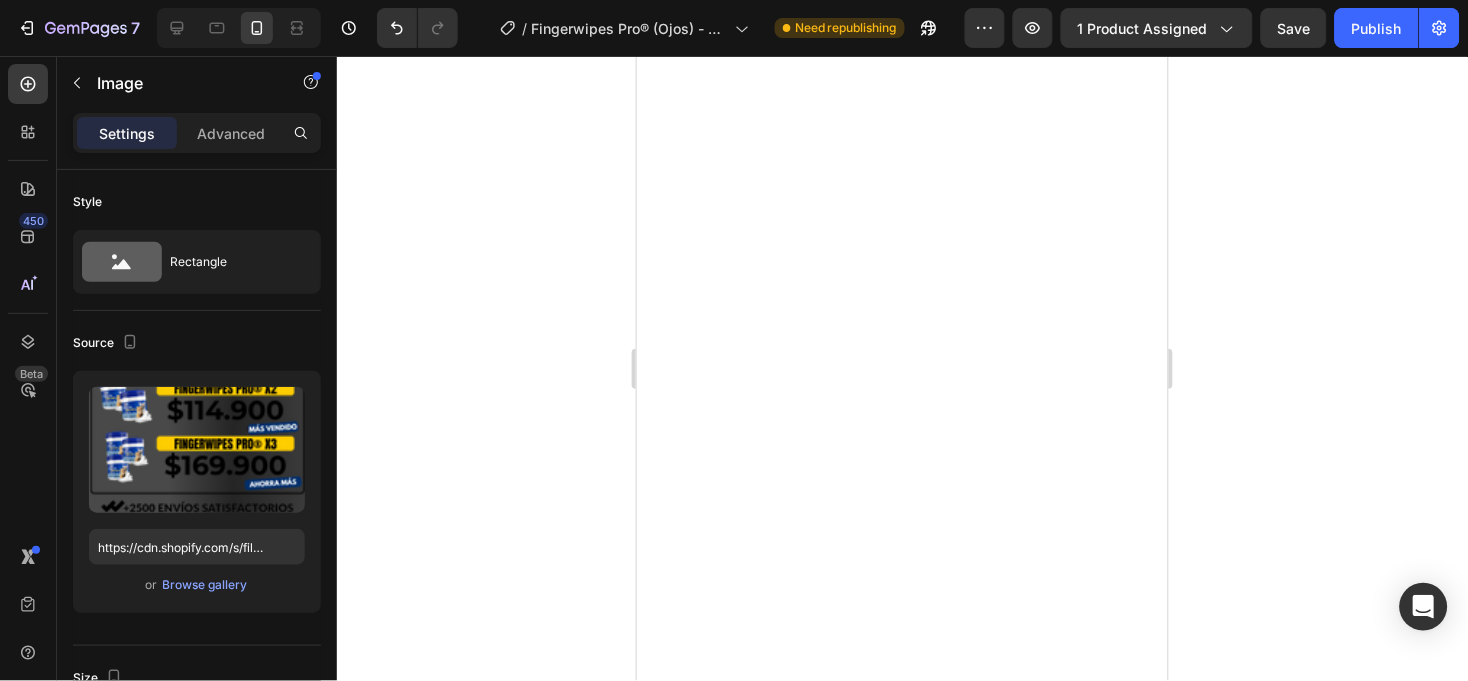 click at bounding box center [902, -50] 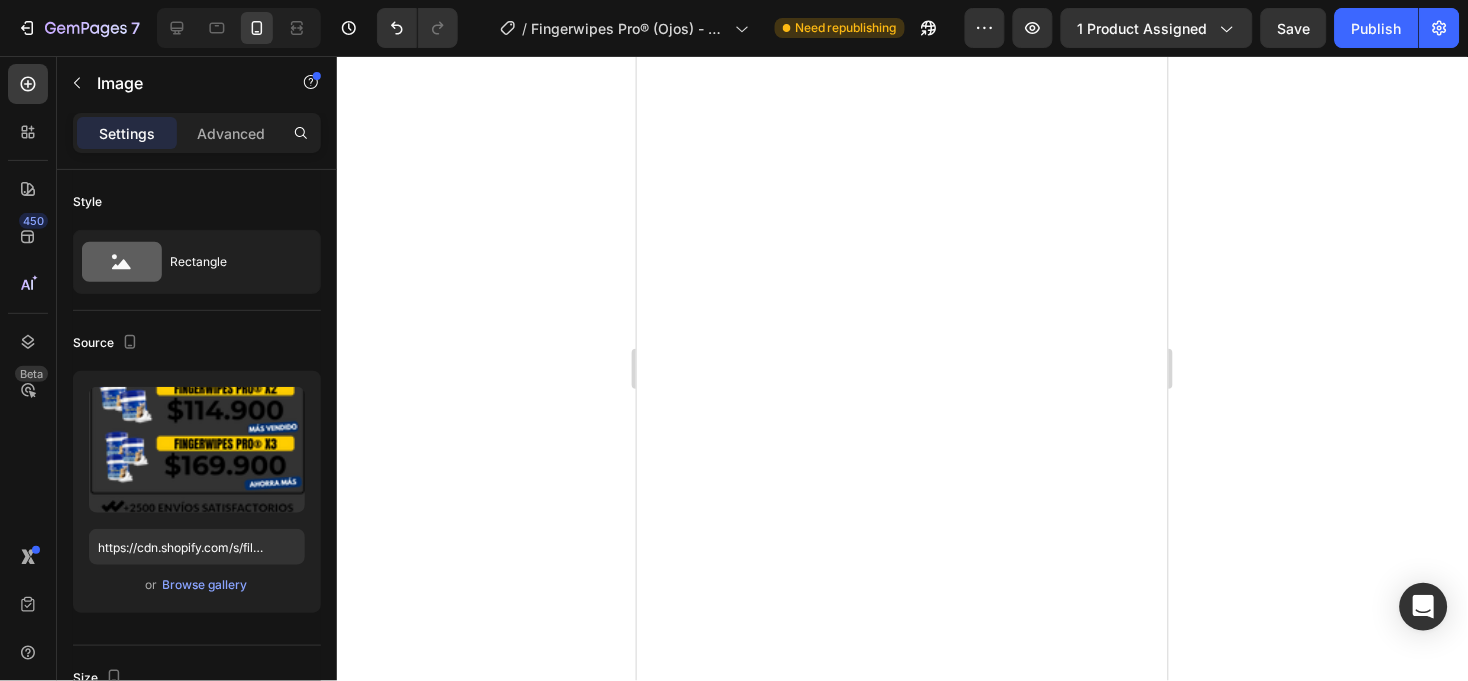 click at bounding box center (902, -50) 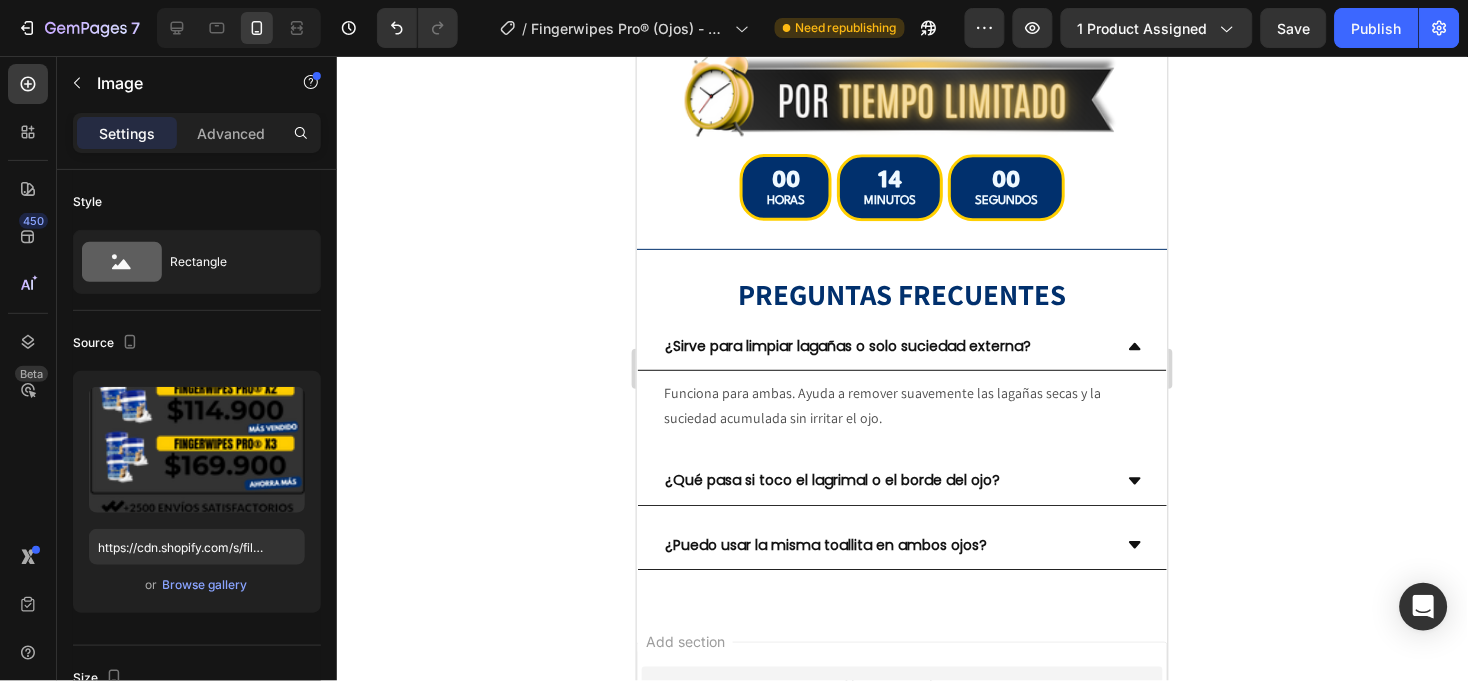 scroll, scrollTop: 7635, scrollLeft: 0, axis: vertical 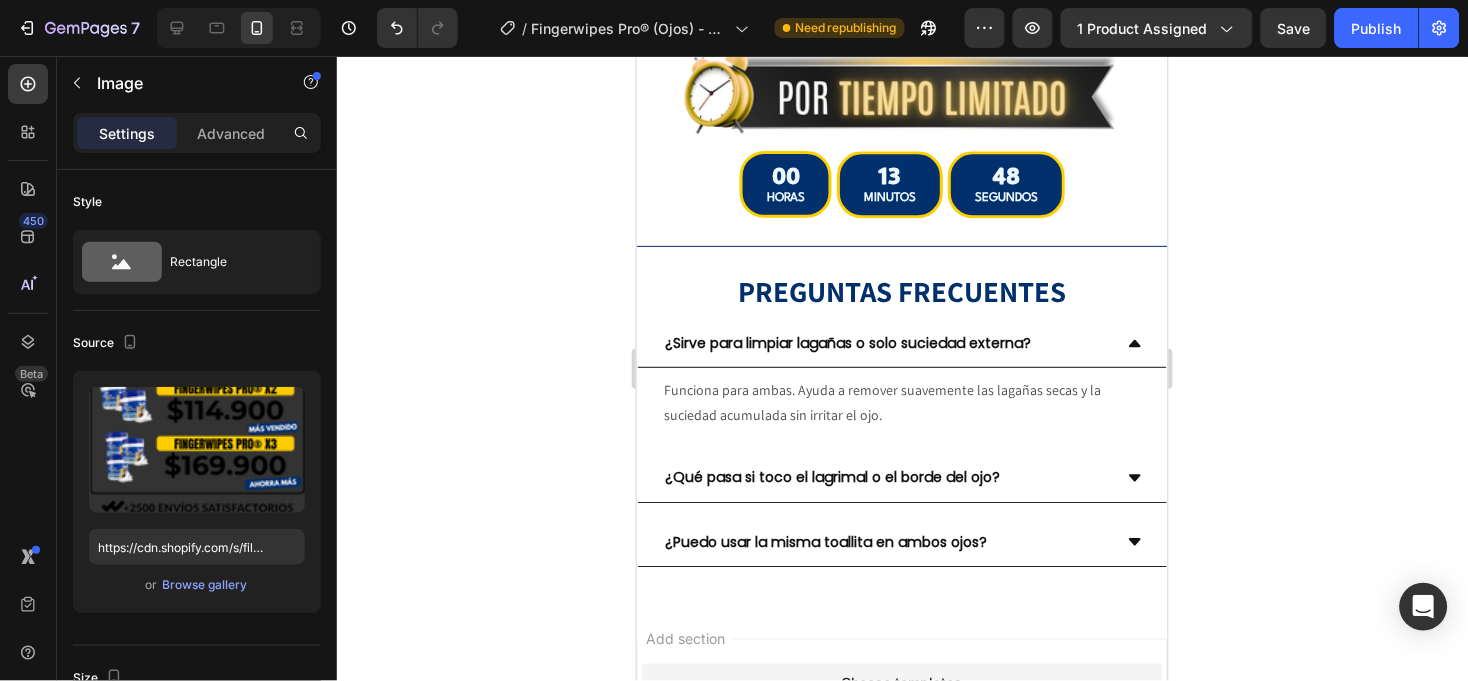 click at bounding box center [902, -198] 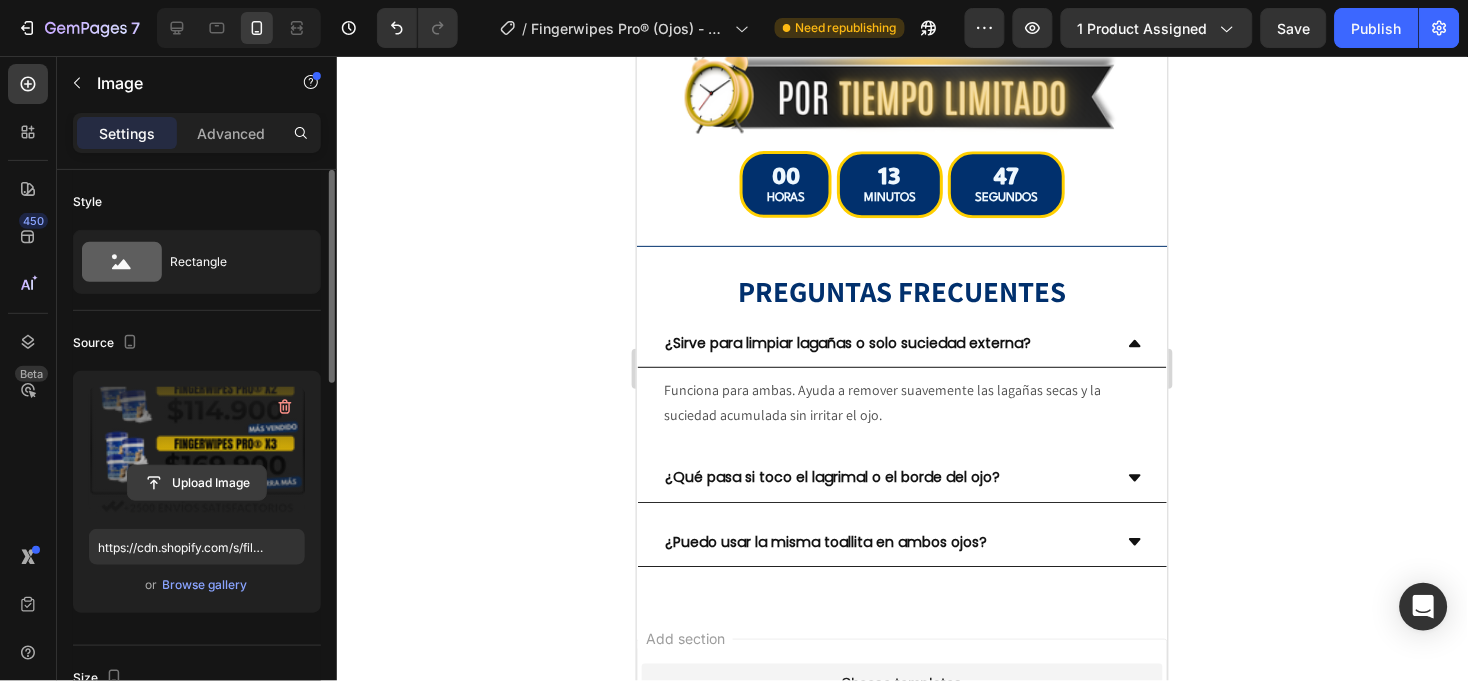click 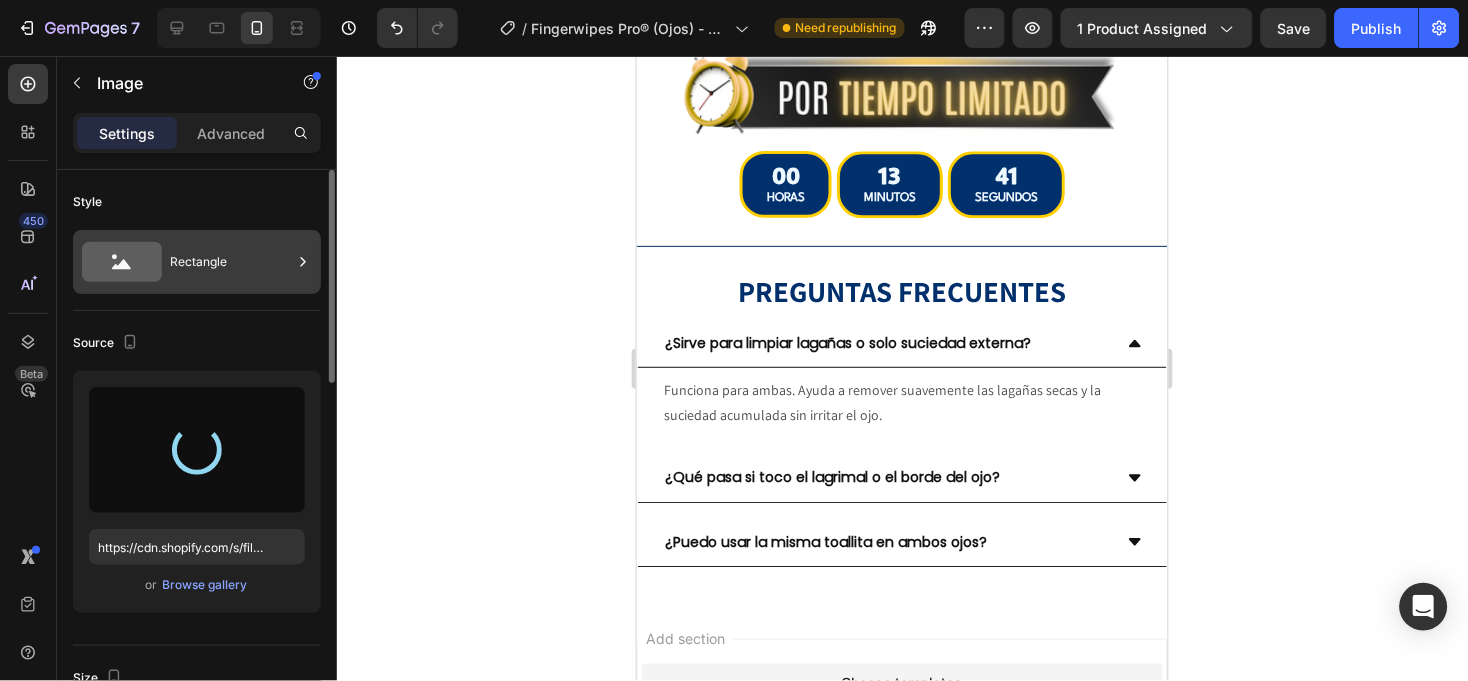 type on "https://cdn.shopify.com/s/files/1/0604/6203/9085/files/gempages_487327005495264177-117ec900-a782-4641-992e-a5029bb01302.png" 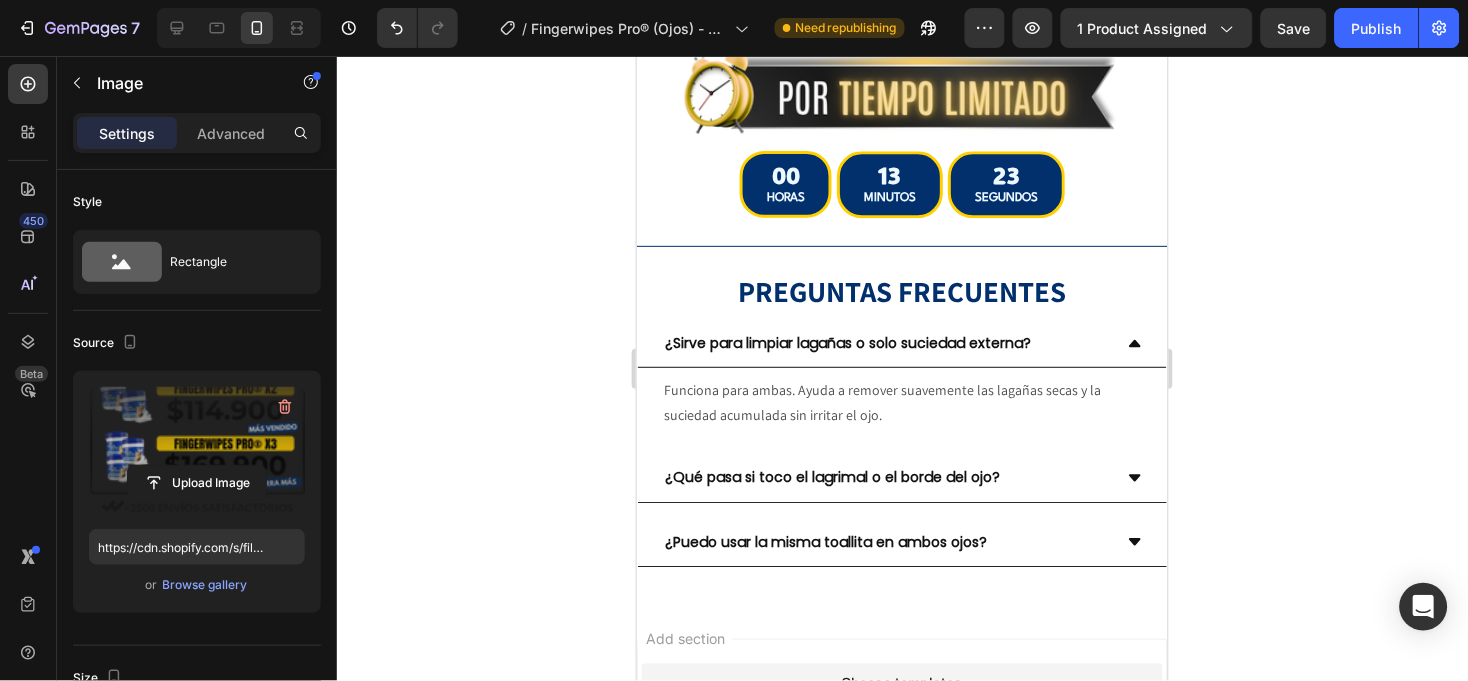 click 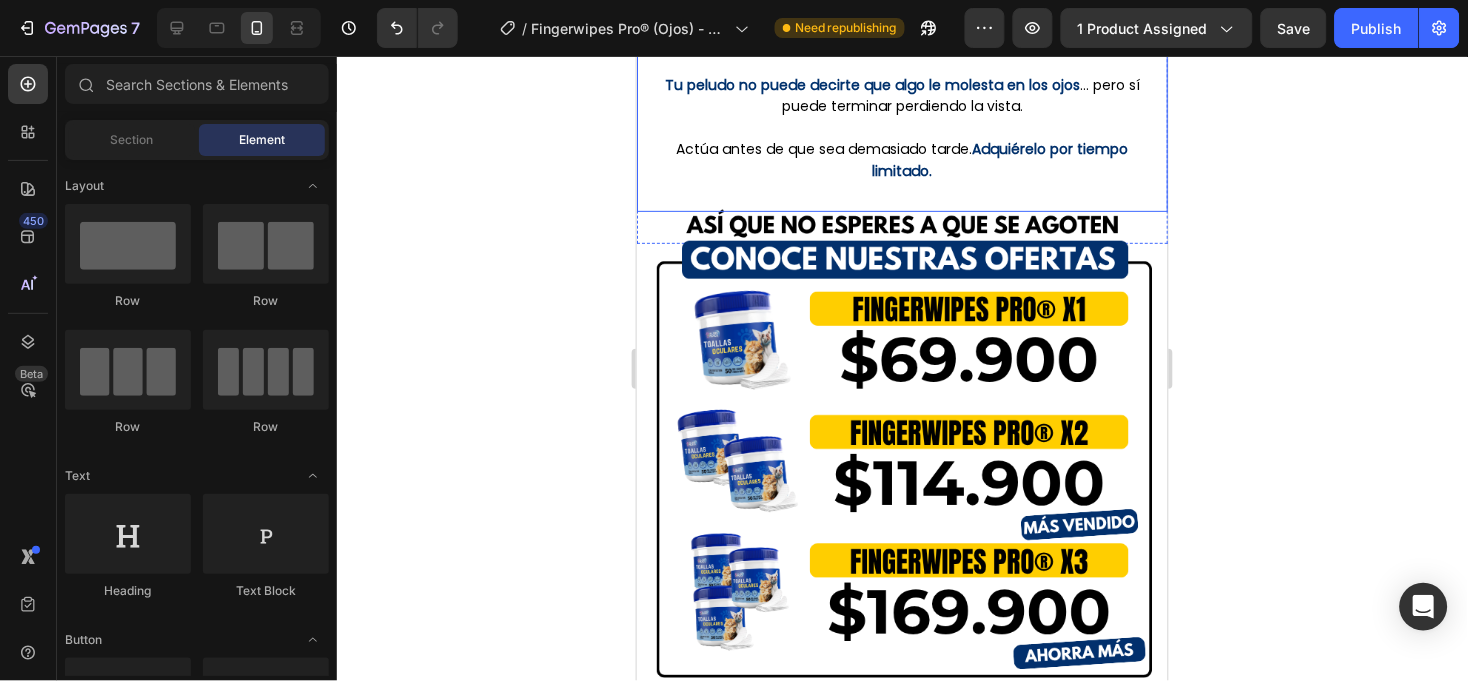 scroll, scrollTop: 6962, scrollLeft: 0, axis: vertical 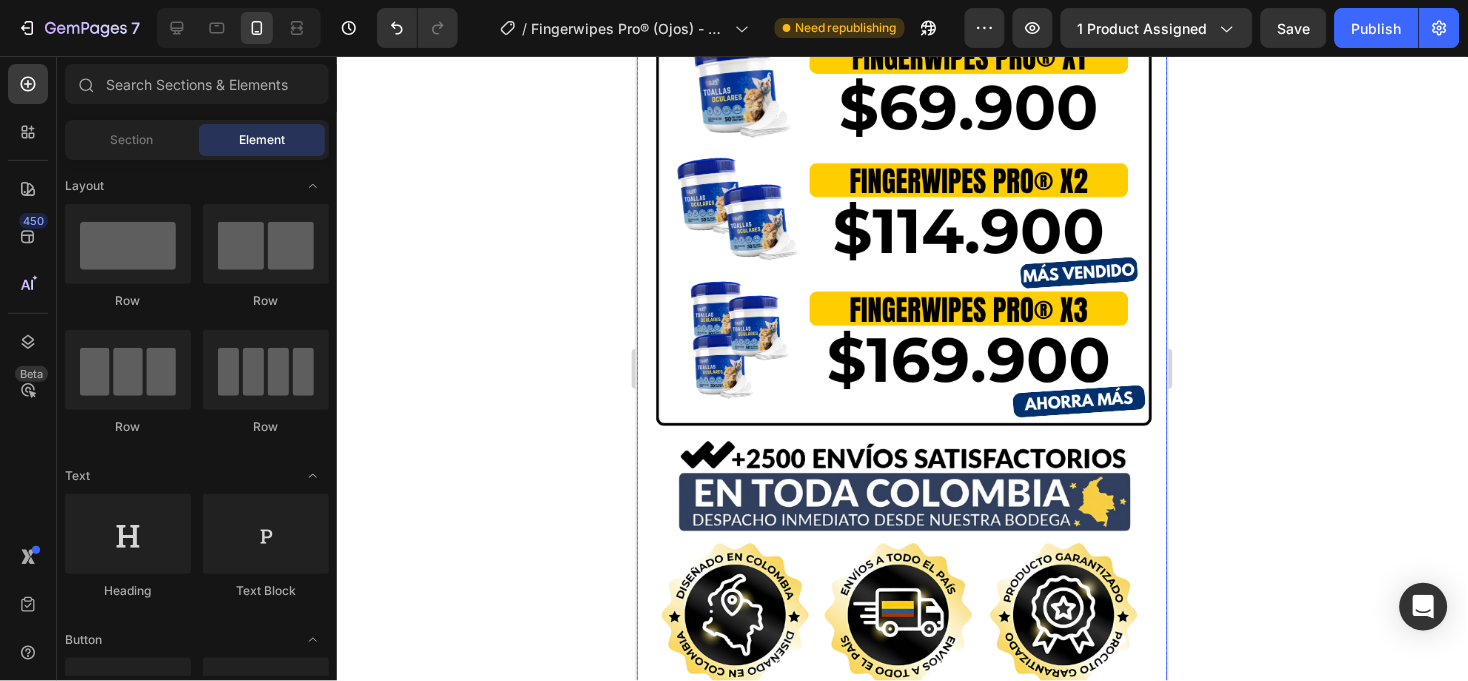 click at bounding box center (902, 322) 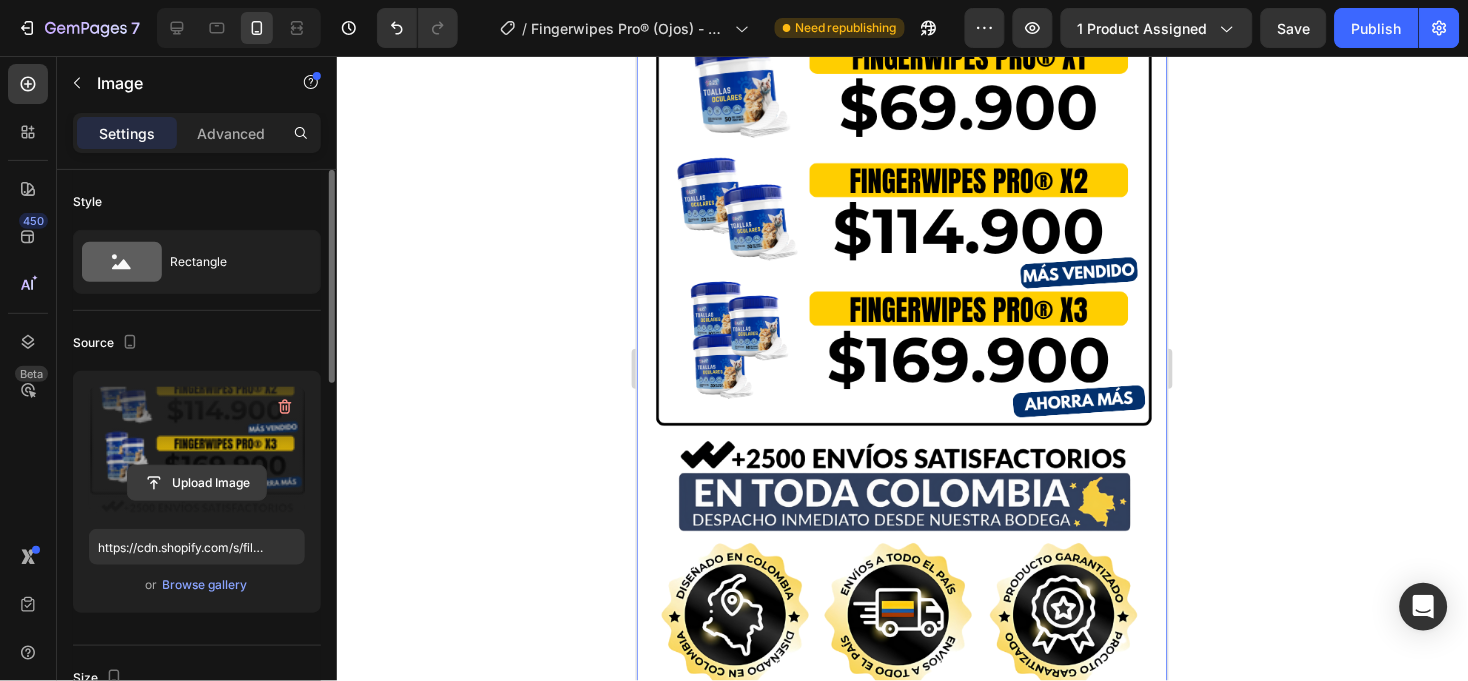 click 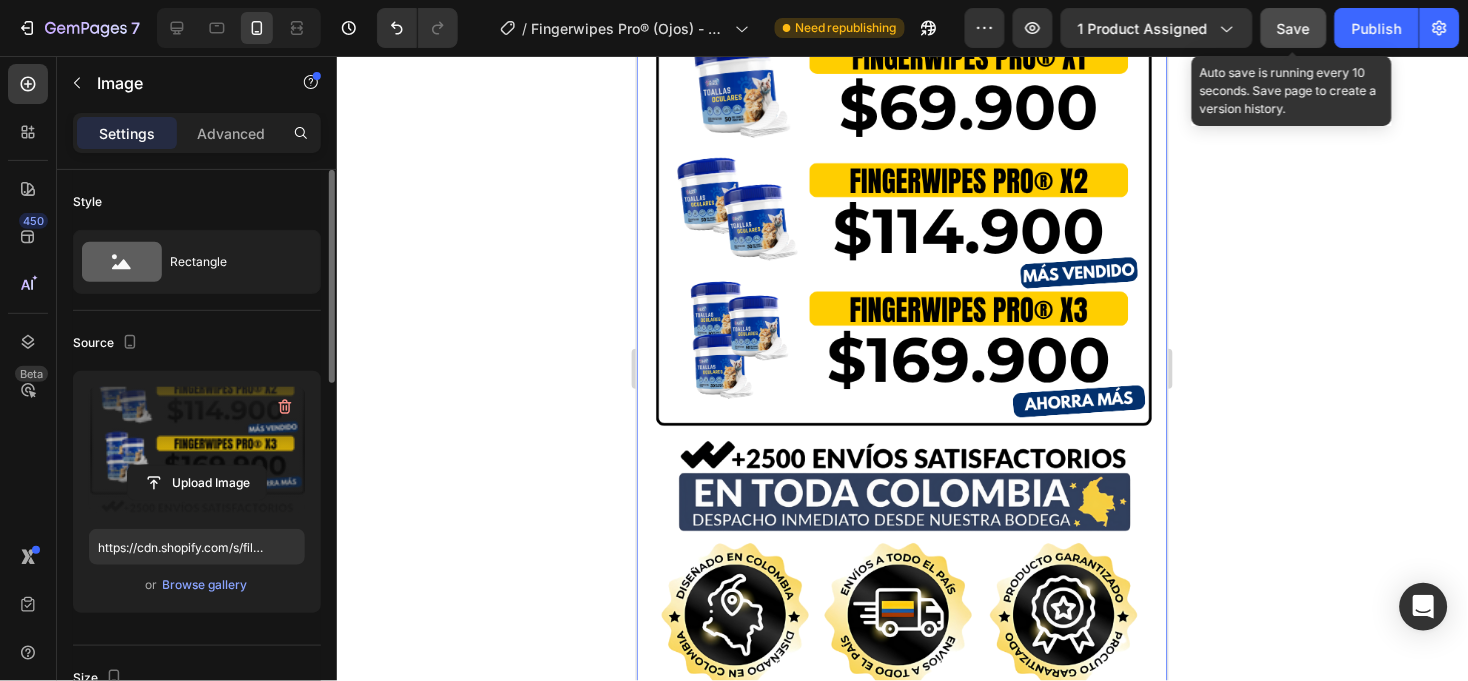 click on "Save" 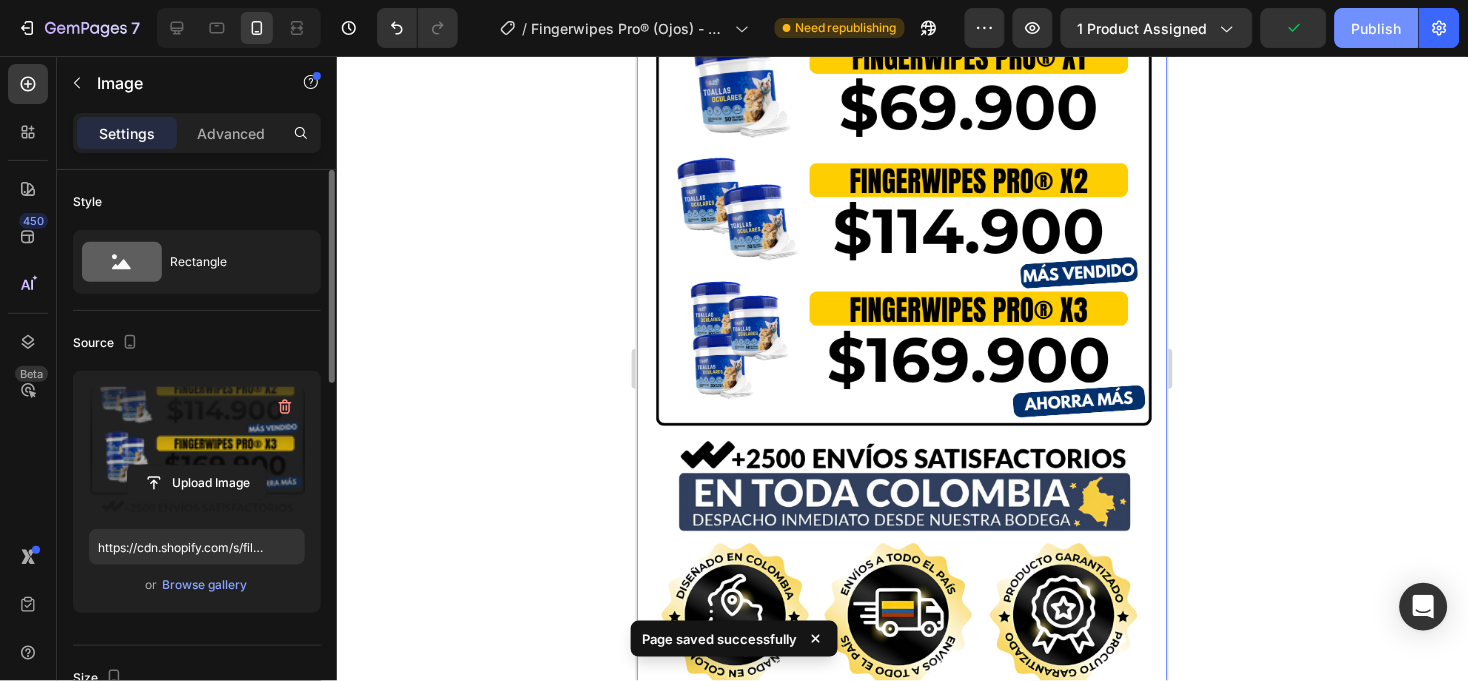 click on "Publish" at bounding box center (1377, 28) 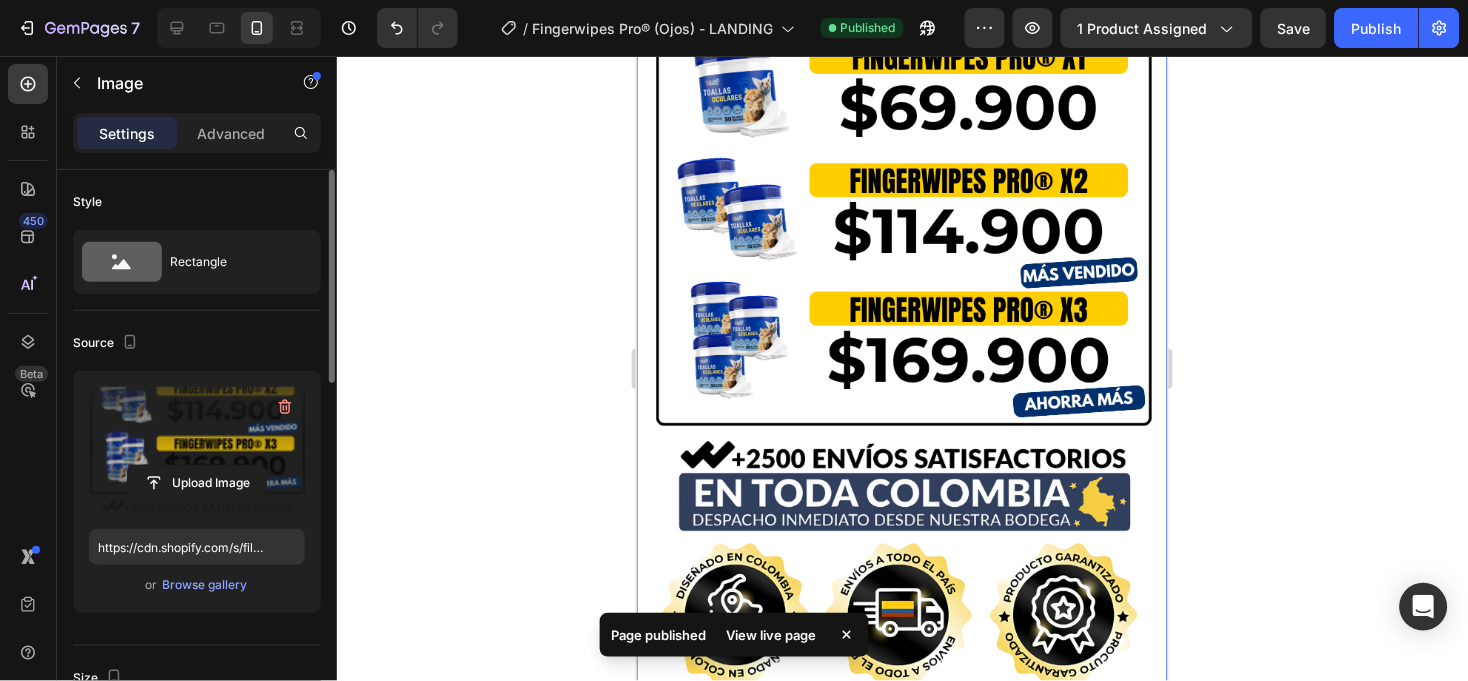 click at bounding box center [902, 322] 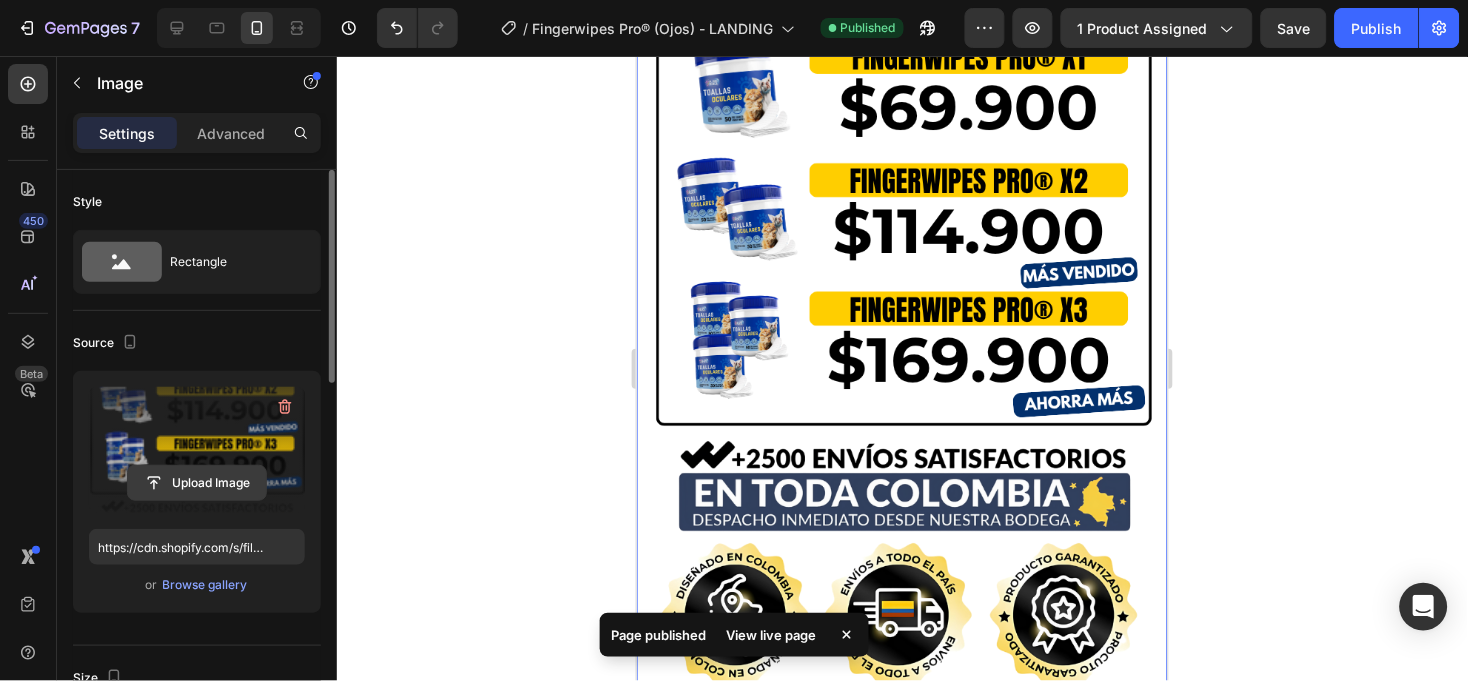click 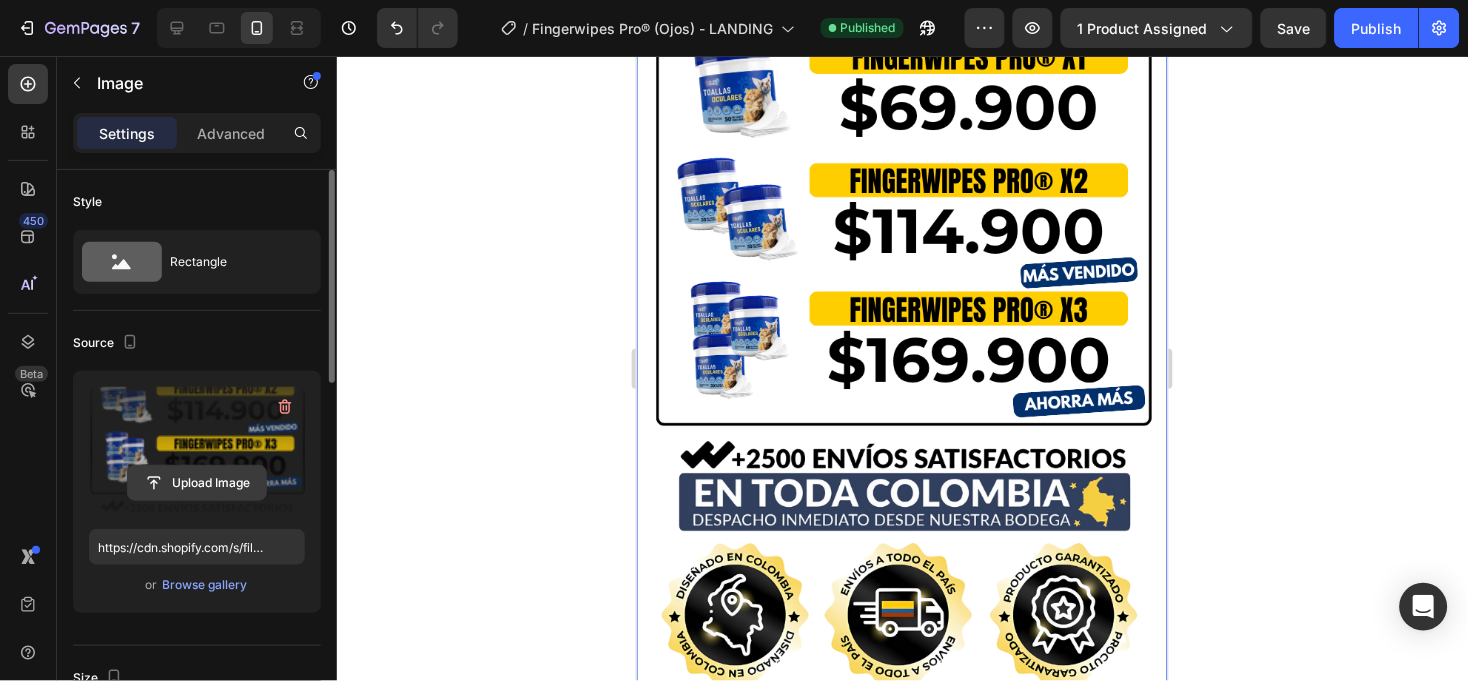 click 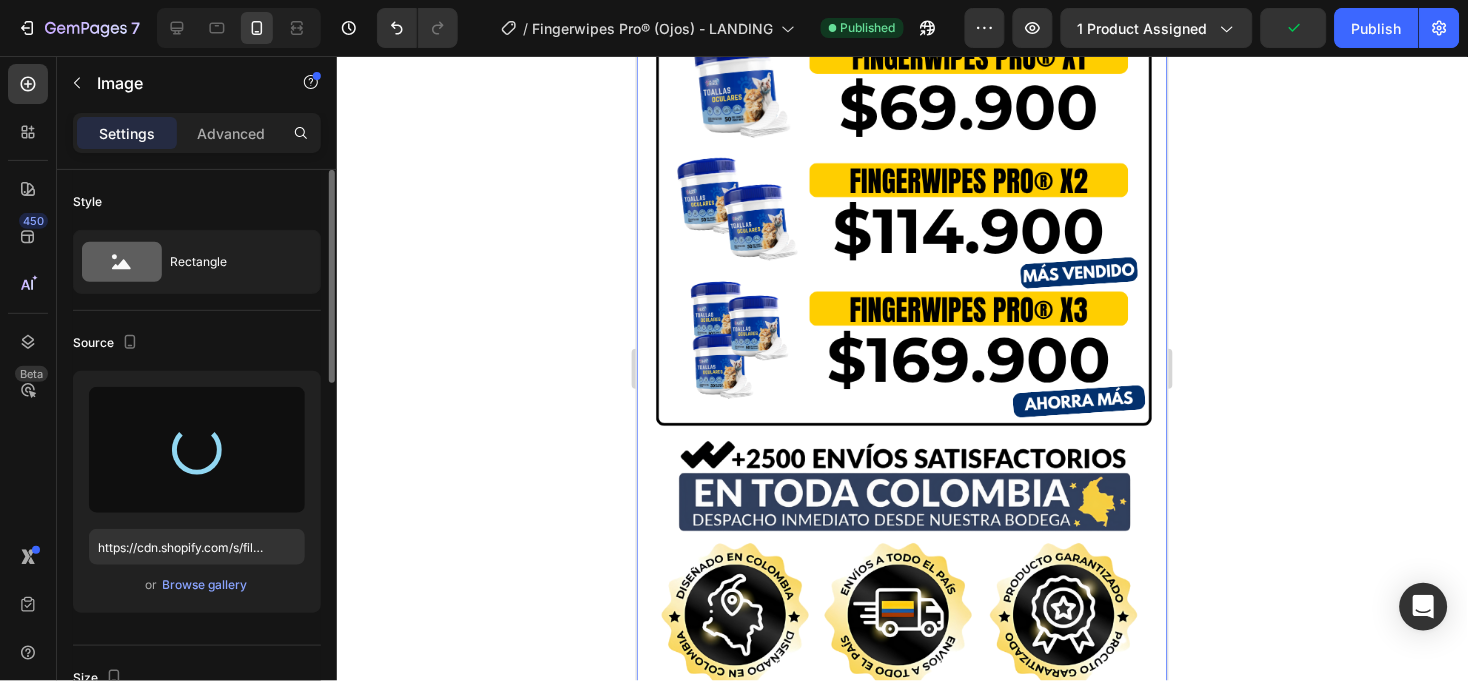 type on "https://cdn.shopify.com/s/files/1/0604/6203/9085/files/gempages_487327005495264177-38554a26-9389-4c02-ad95-8e0d4e840c41.png" 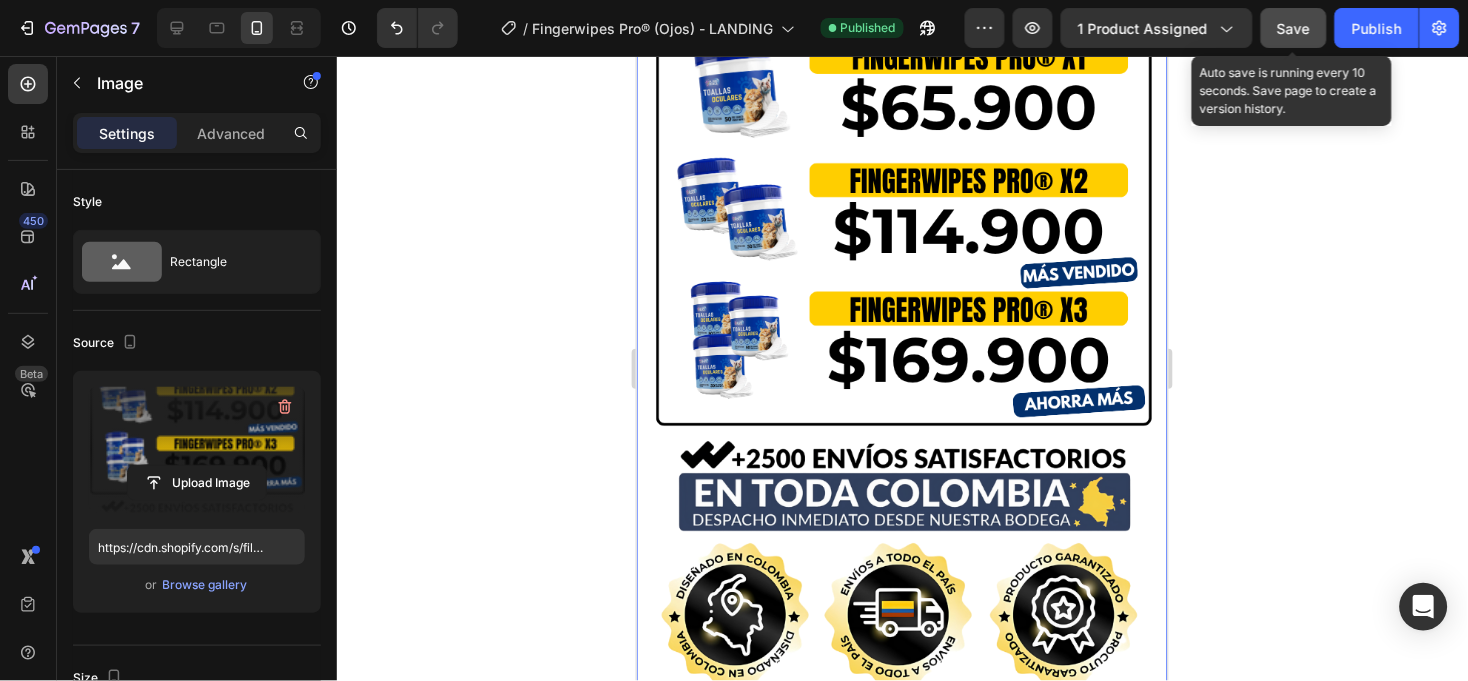 click on "Save" at bounding box center [1294, 28] 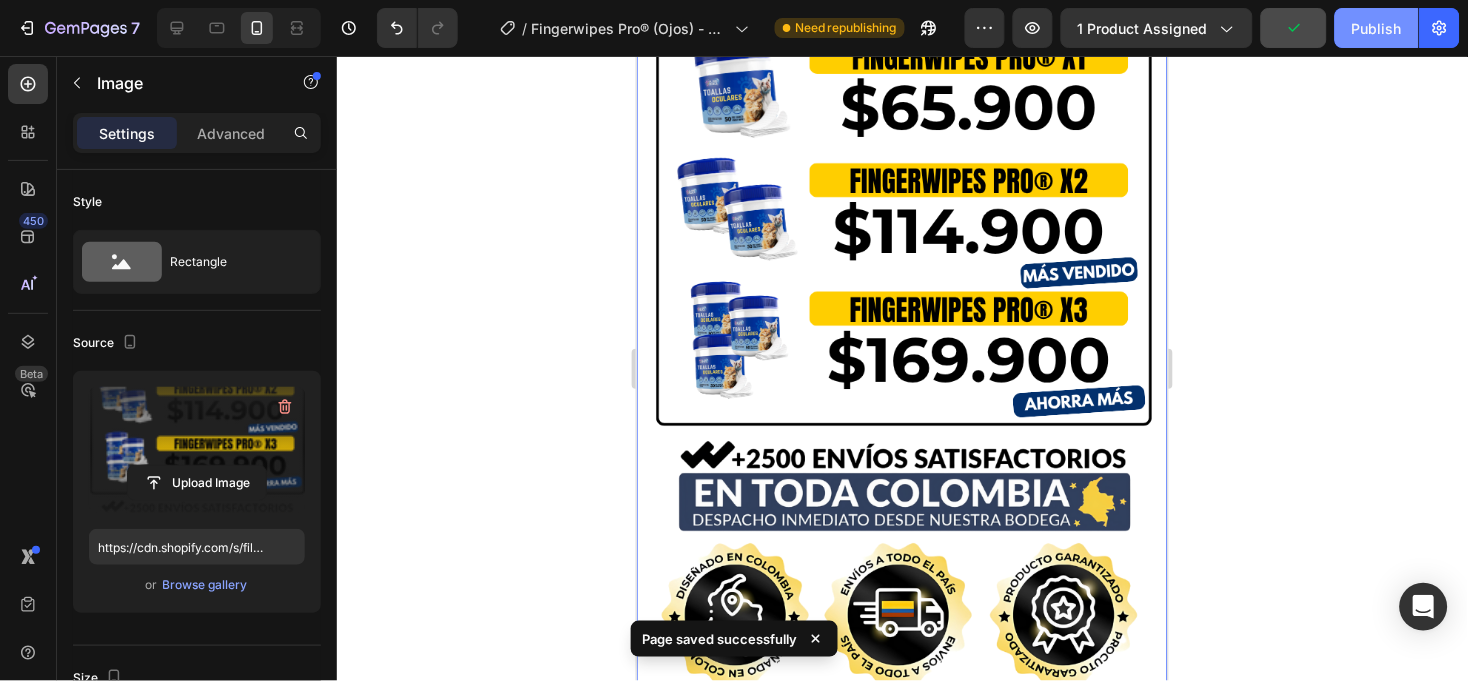 click on "Publish" at bounding box center (1377, 28) 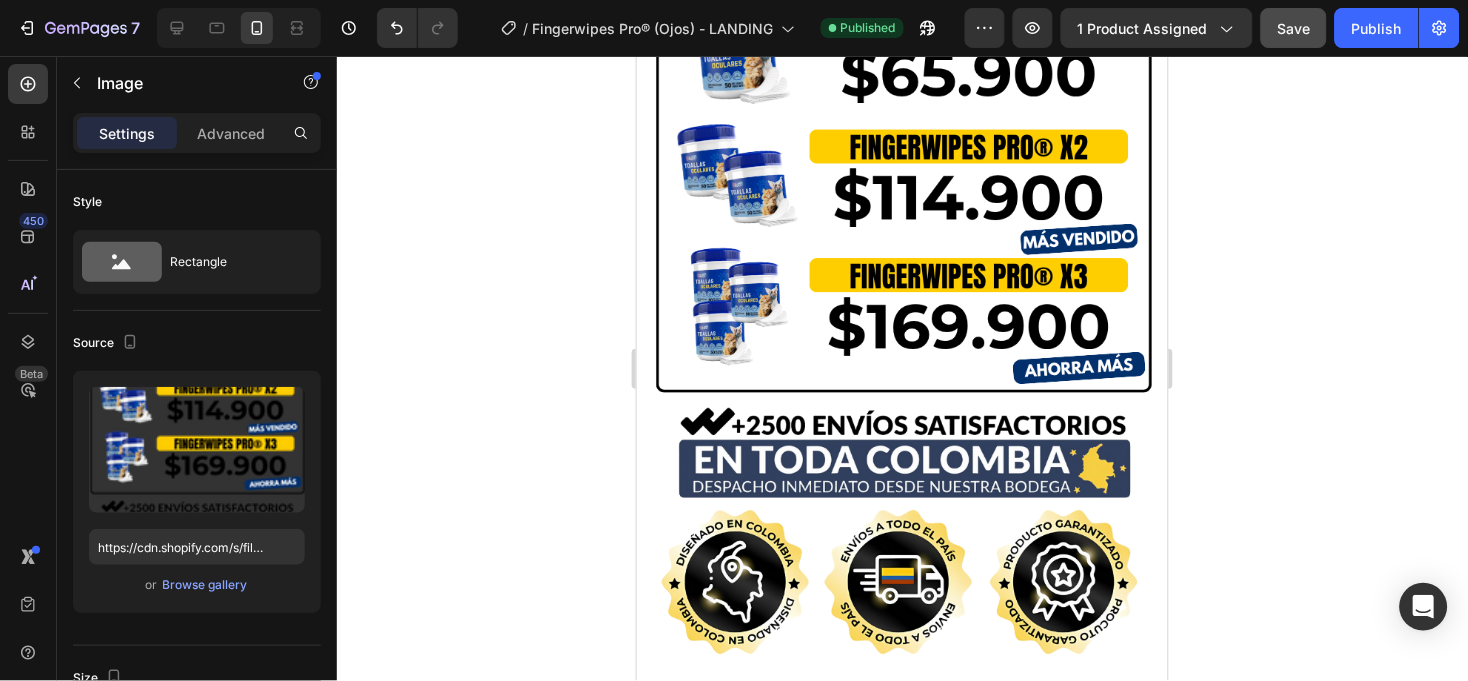 scroll, scrollTop: 5205, scrollLeft: 0, axis: vertical 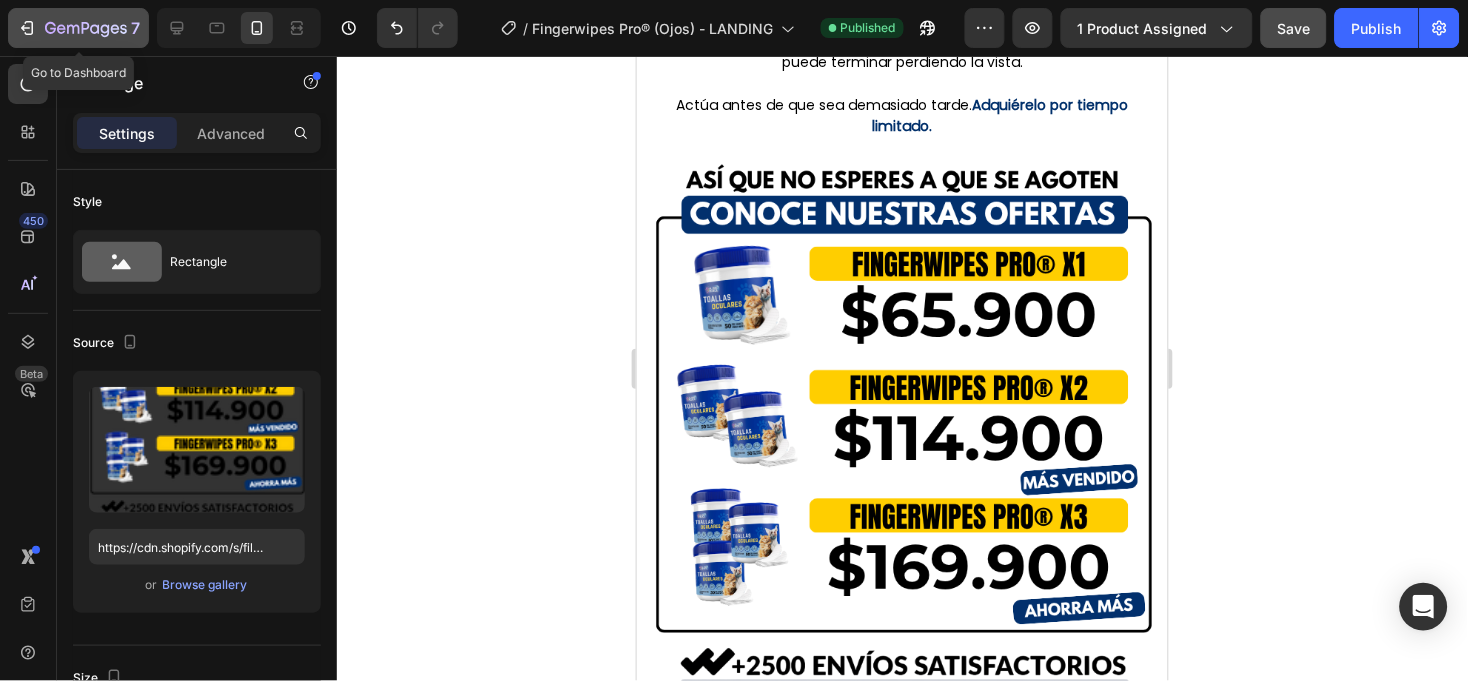 click 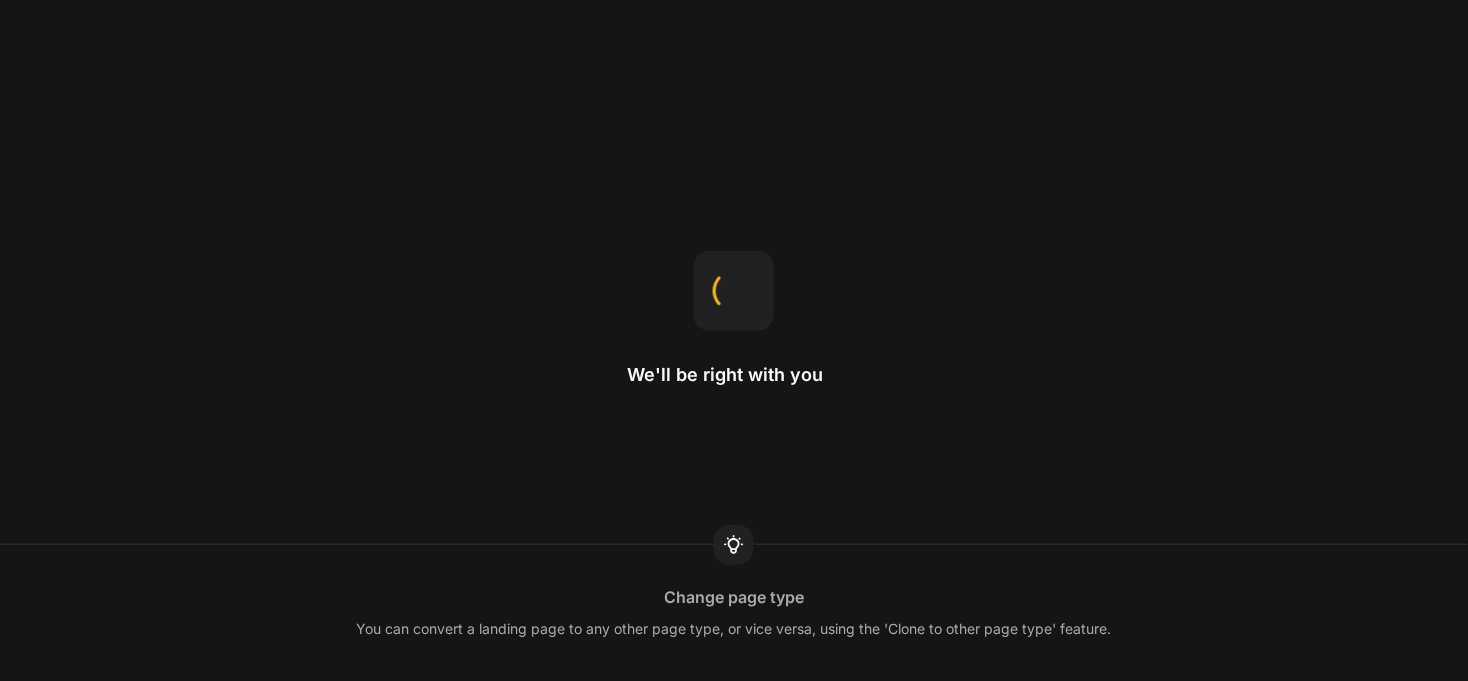 scroll, scrollTop: 0, scrollLeft: 0, axis: both 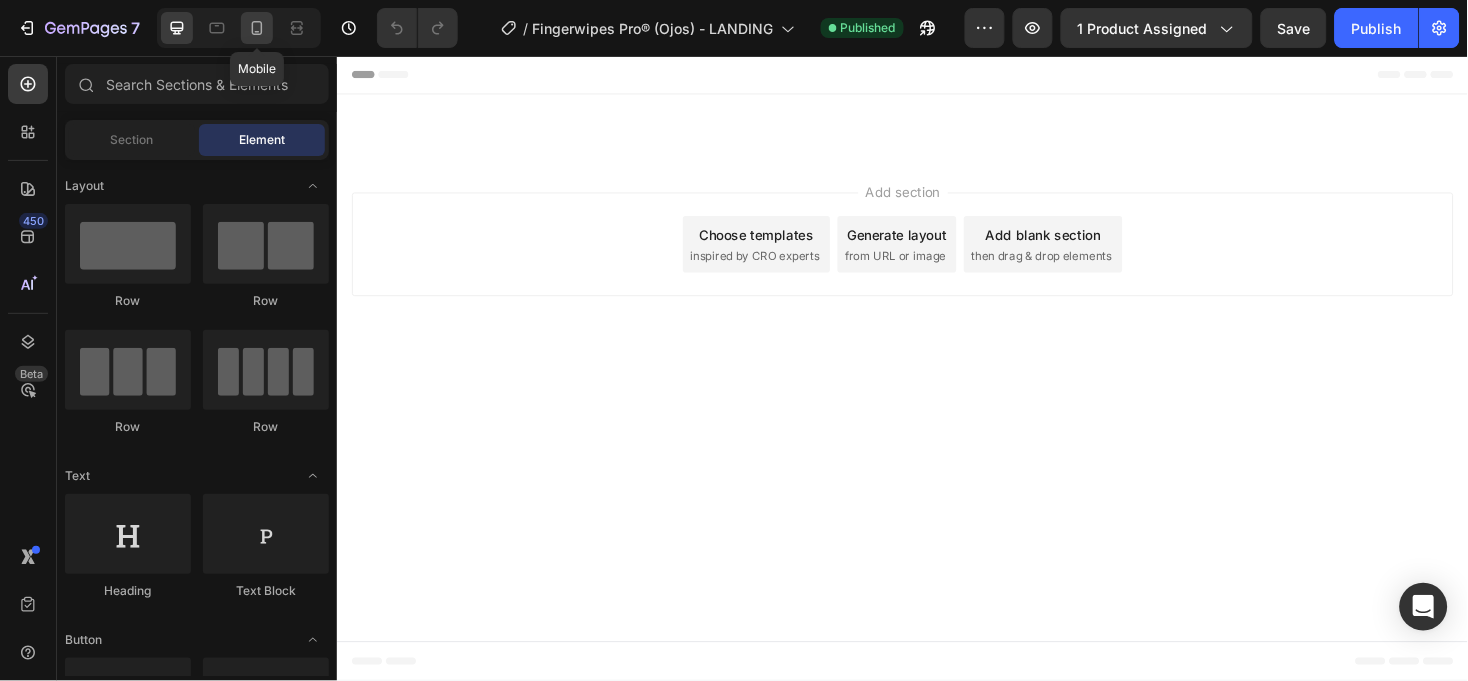click 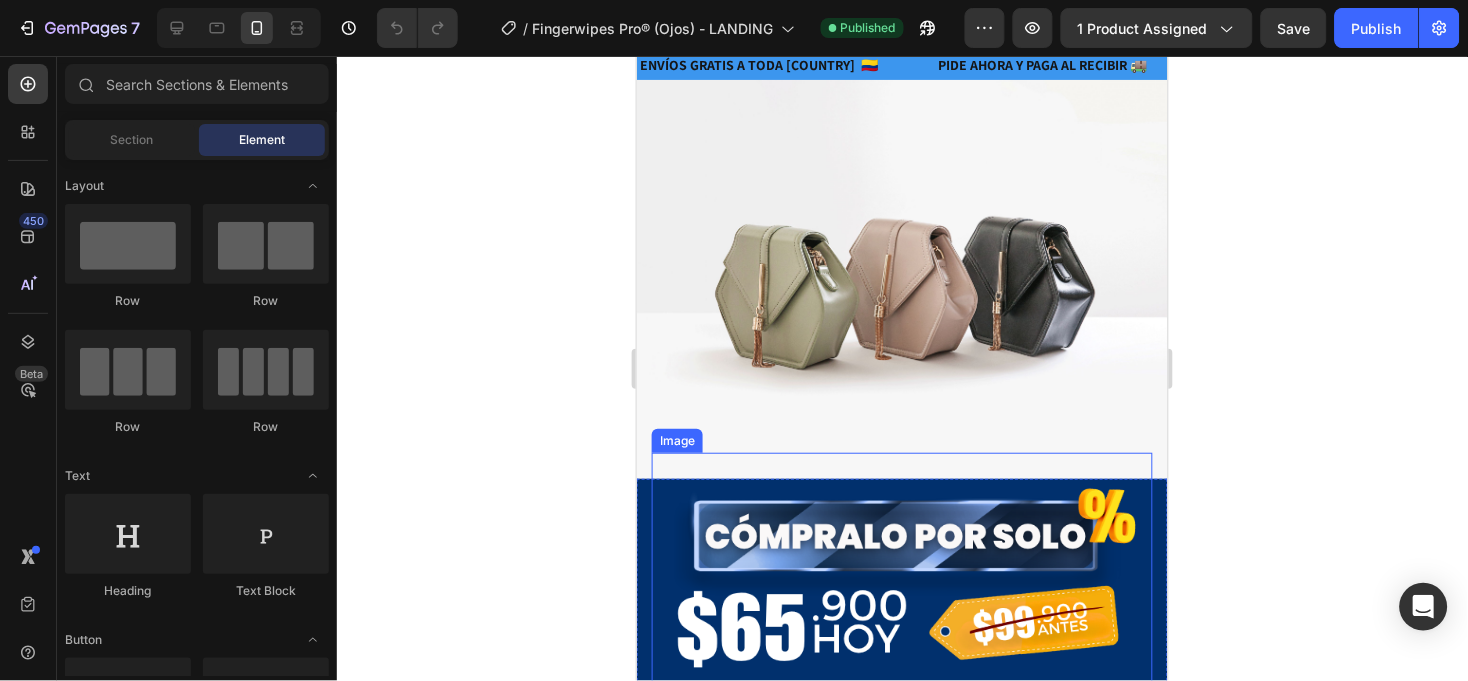 scroll, scrollTop: 0, scrollLeft: 0, axis: both 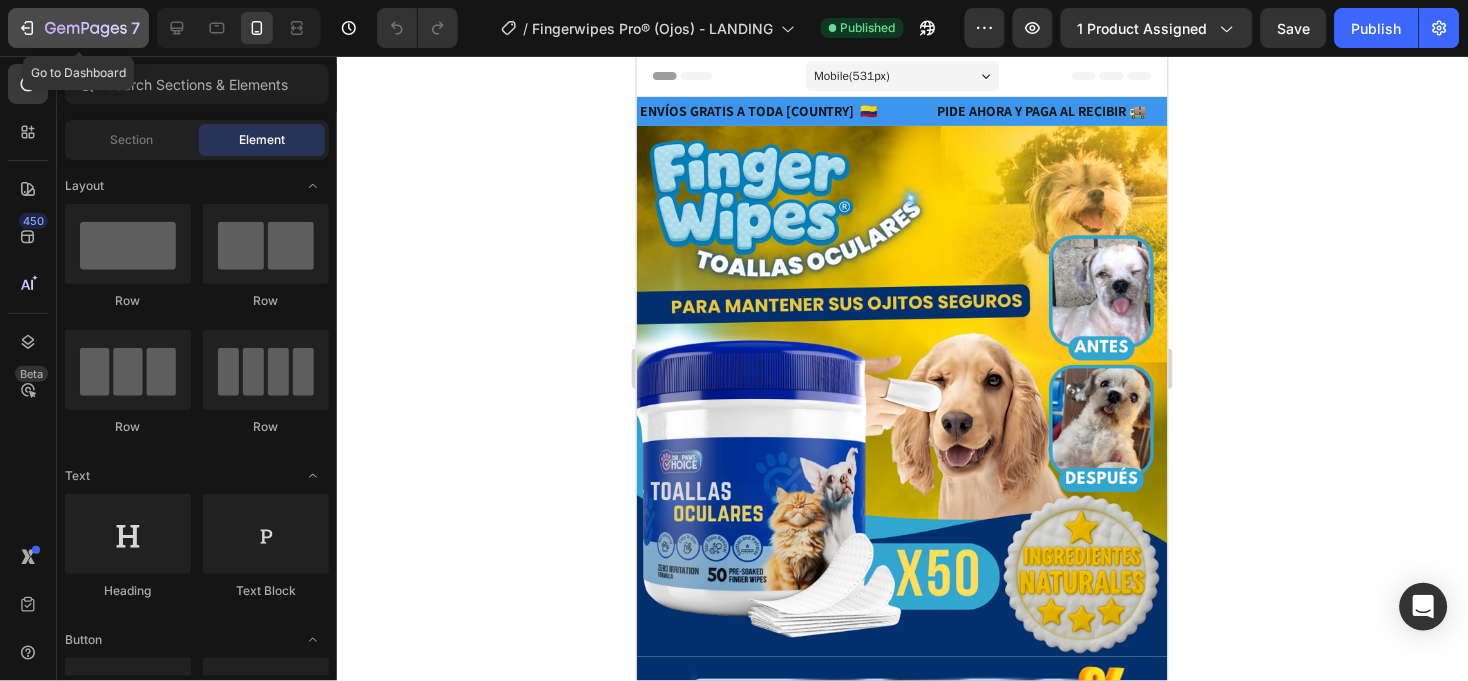 click 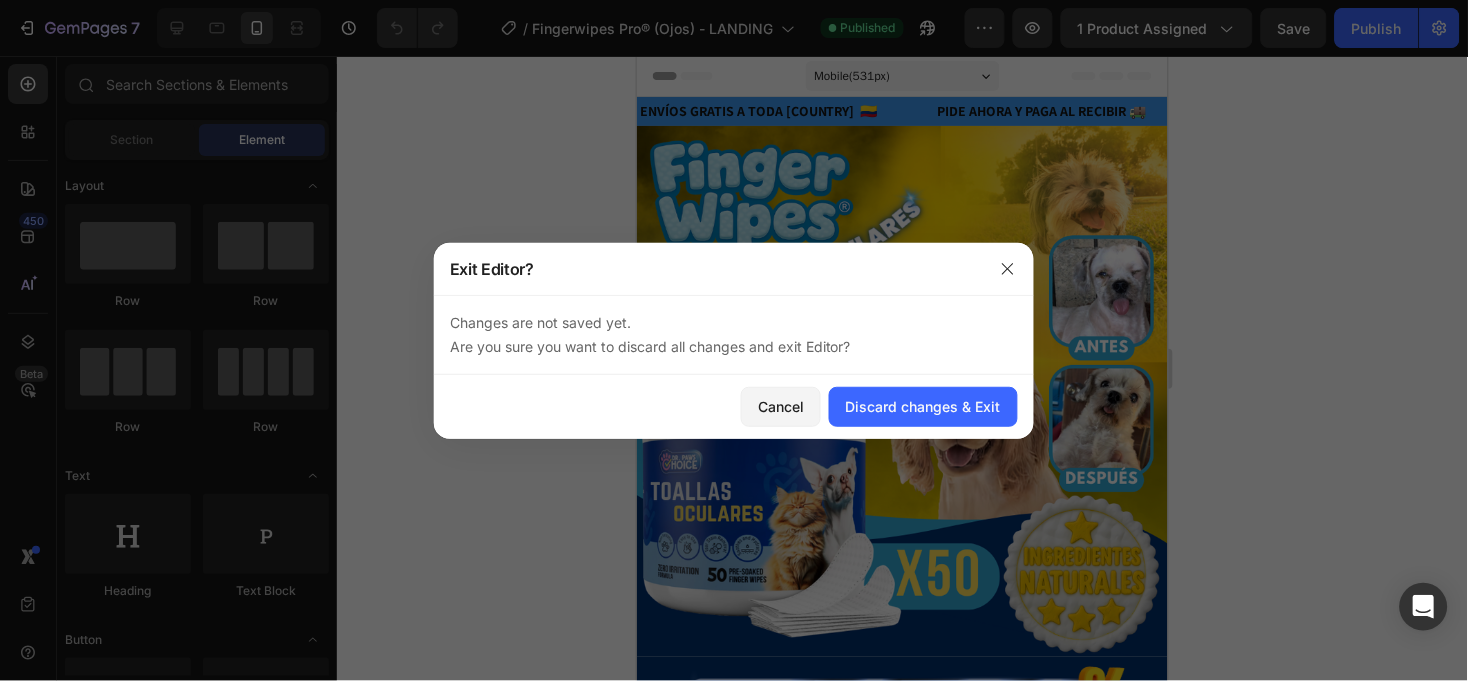 type 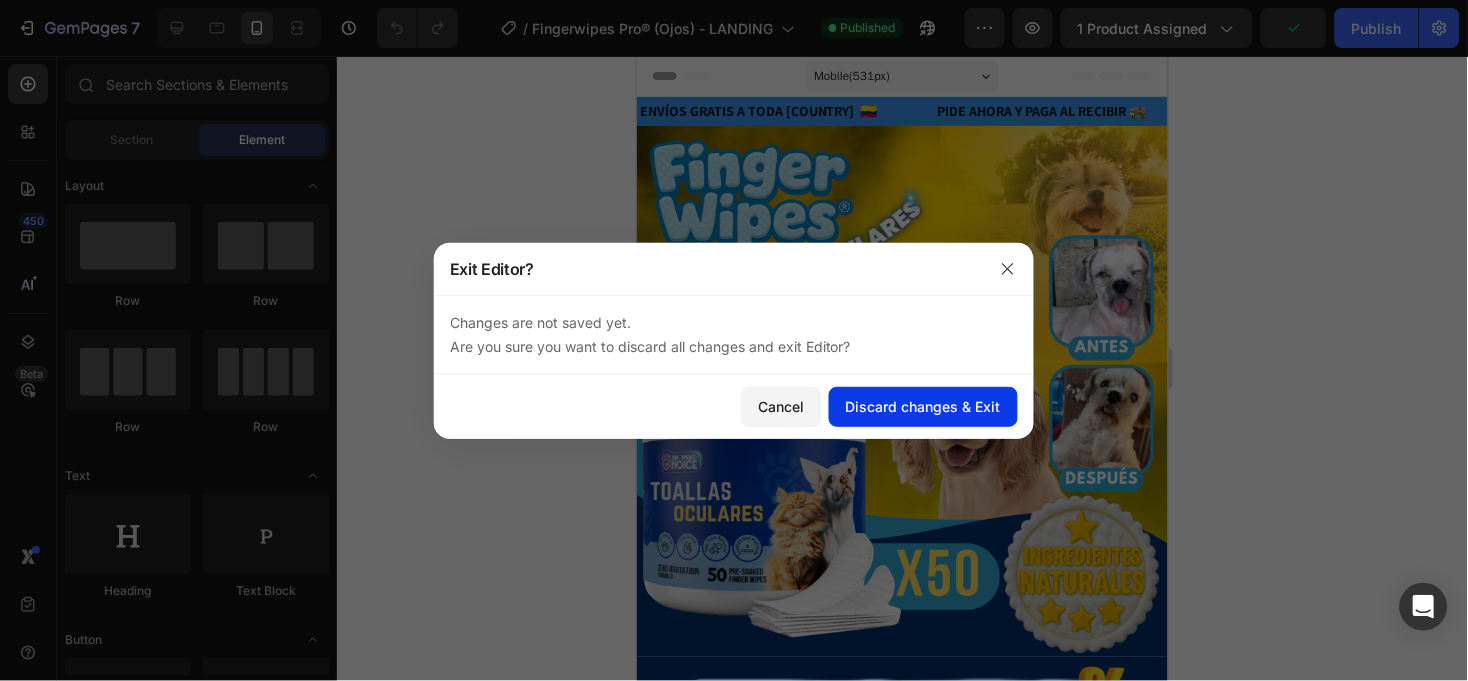 click on "Discard changes & Exit" at bounding box center (923, 406) 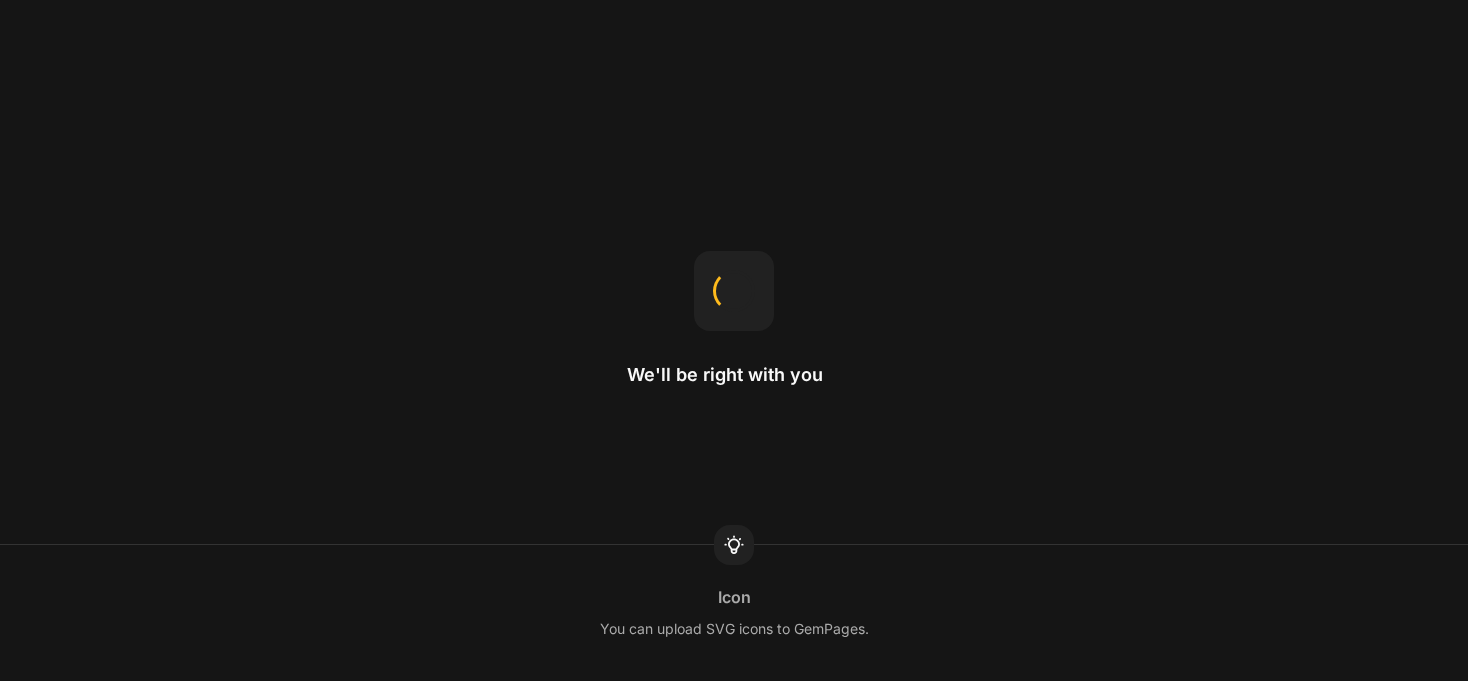 scroll, scrollTop: 0, scrollLeft: 0, axis: both 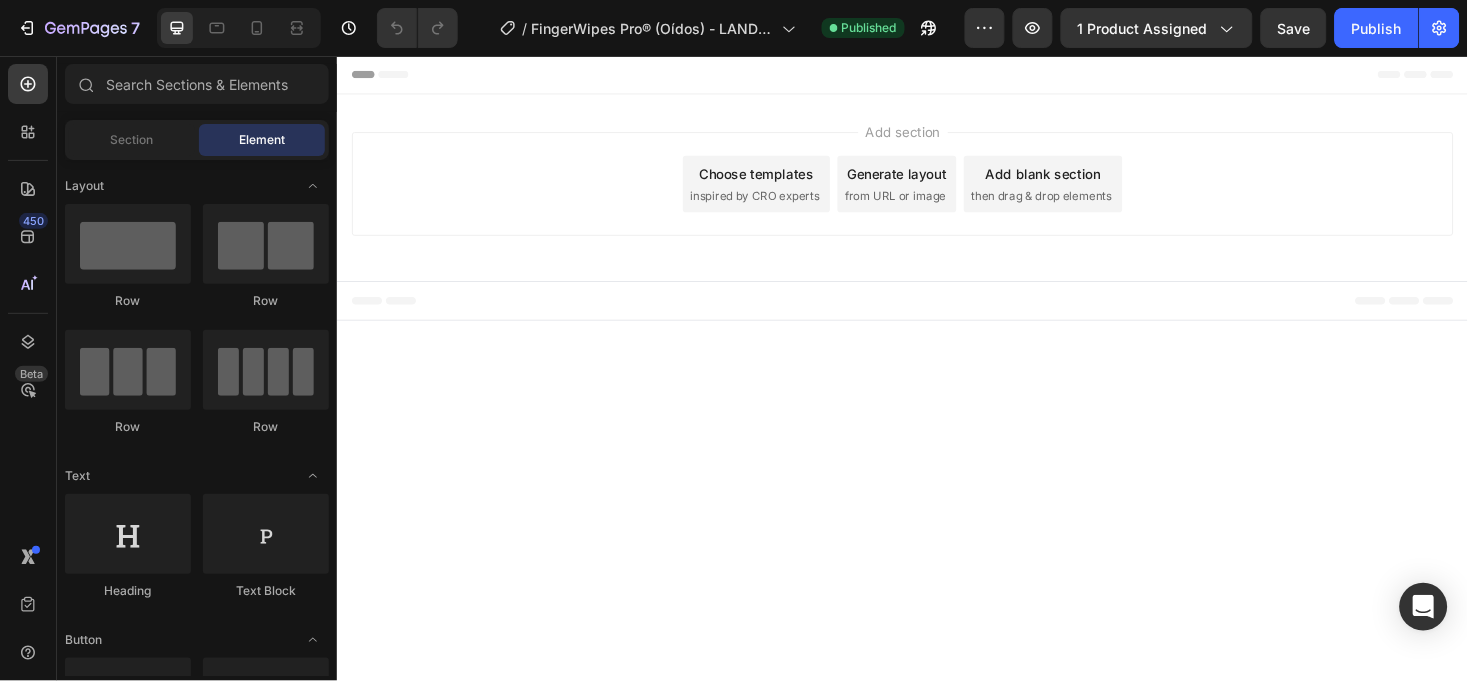 click on "Footer" at bounding box center [936, 315] 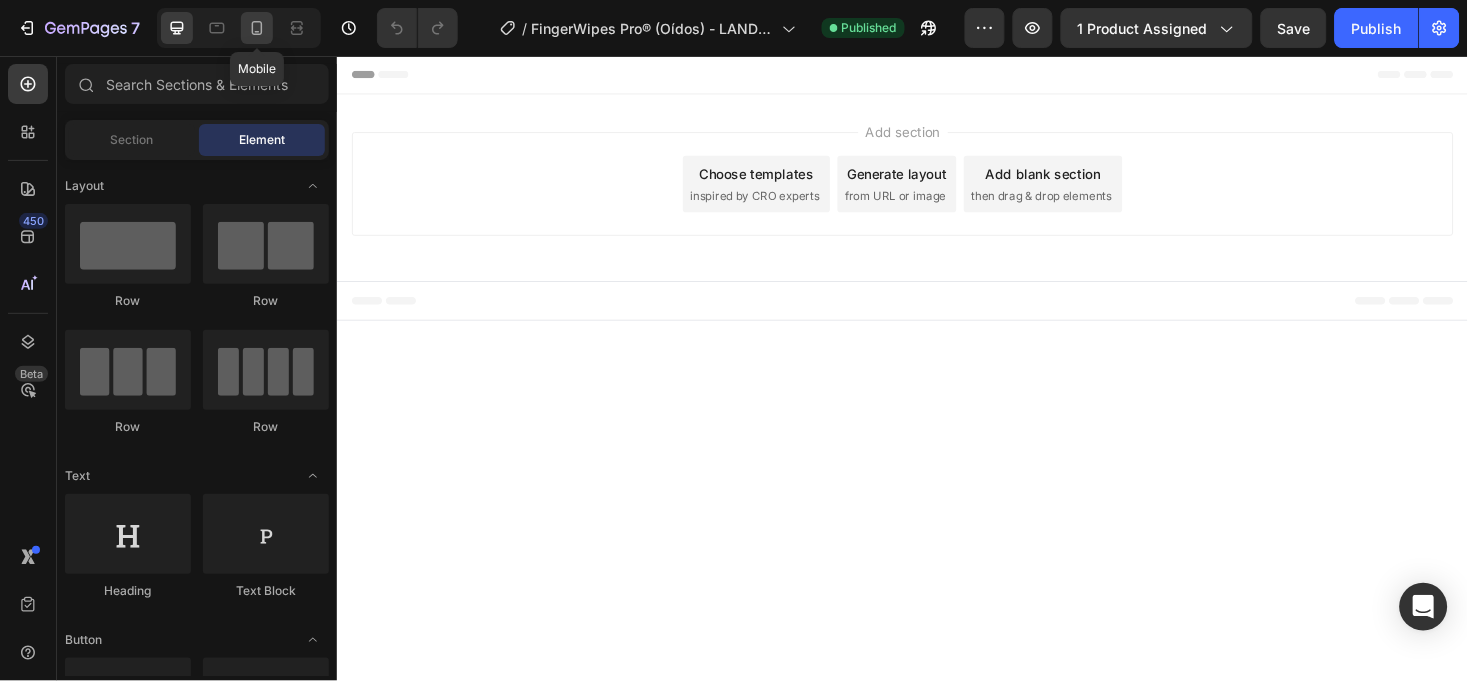 click 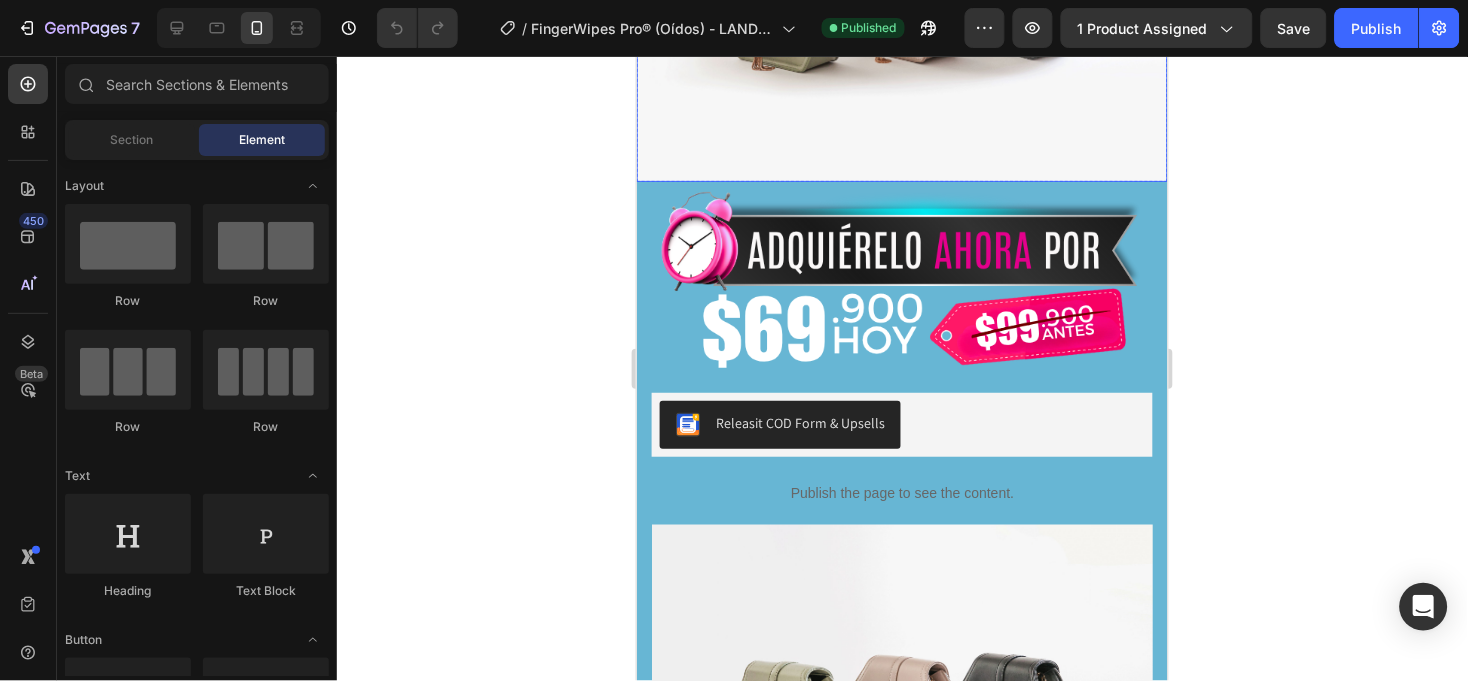 scroll, scrollTop: 370, scrollLeft: 0, axis: vertical 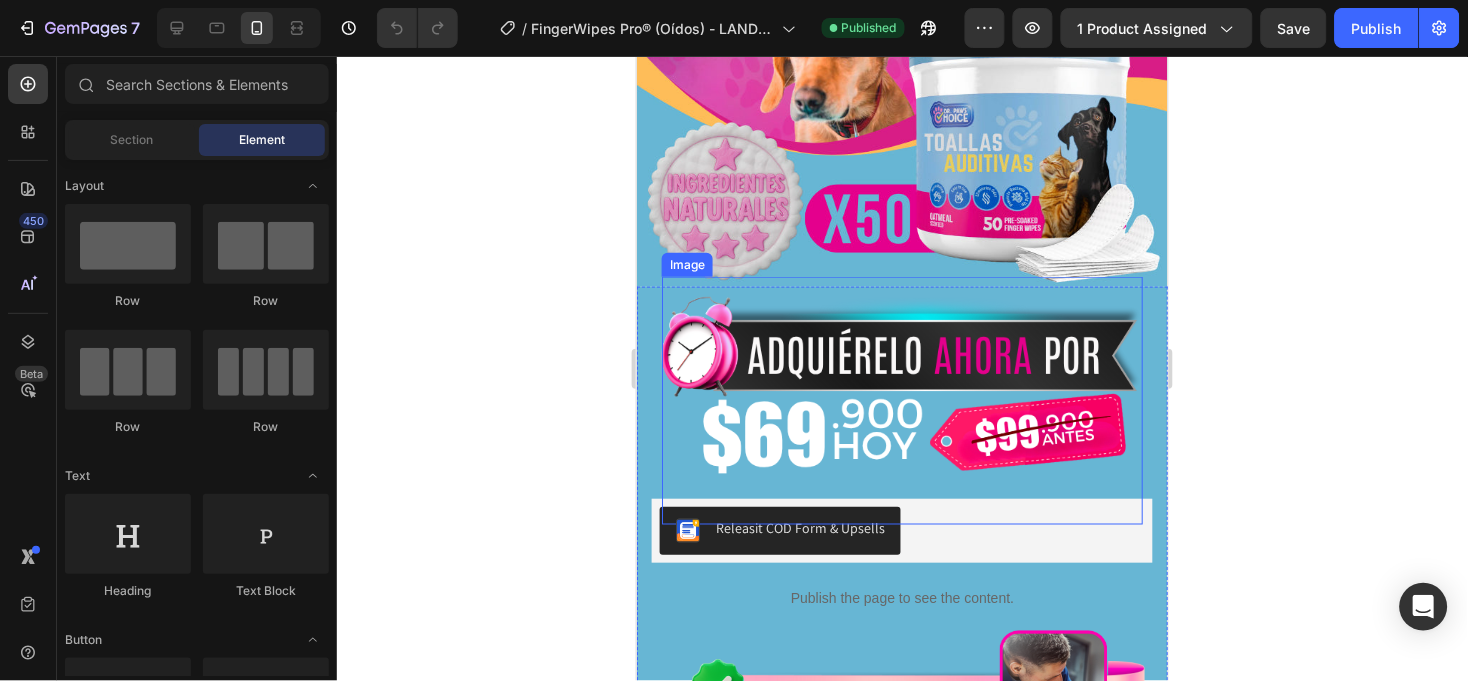 click at bounding box center (901, 410) 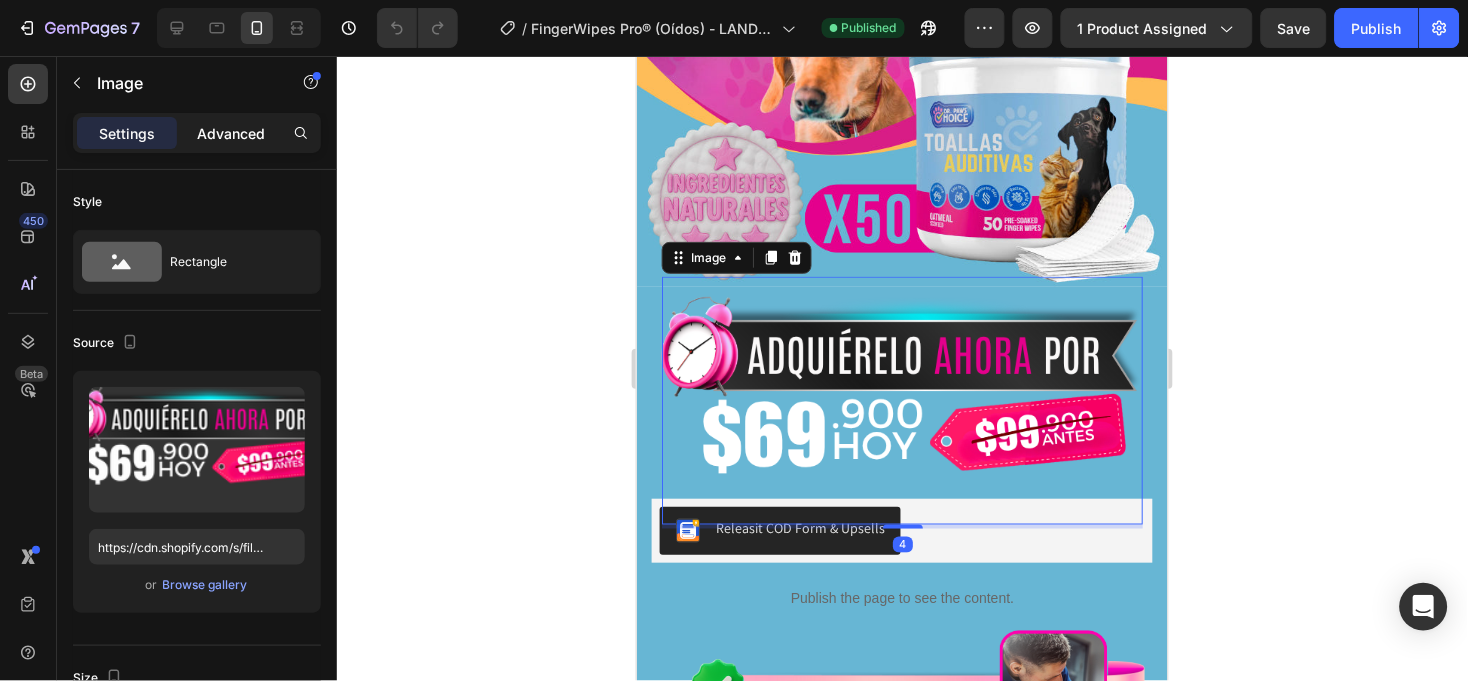 click on "Advanced" at bounding box center [231, 133] 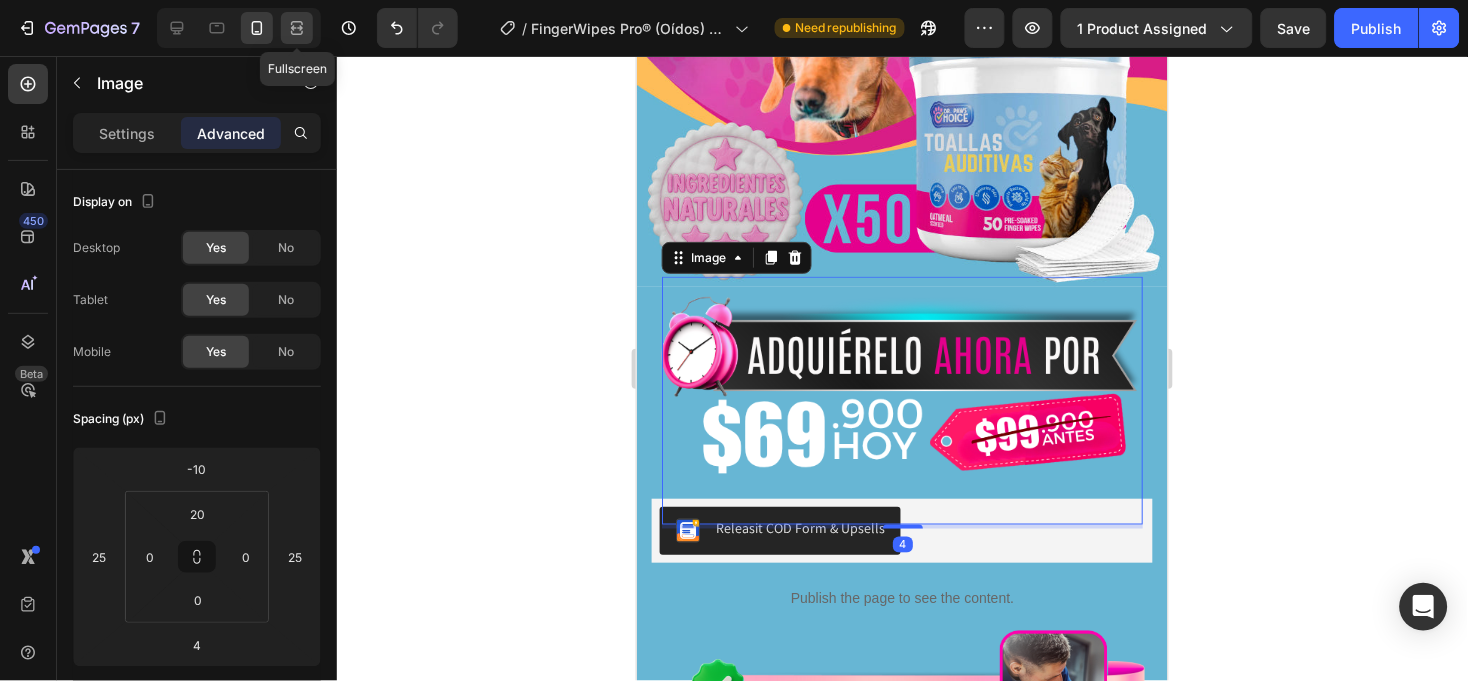 click 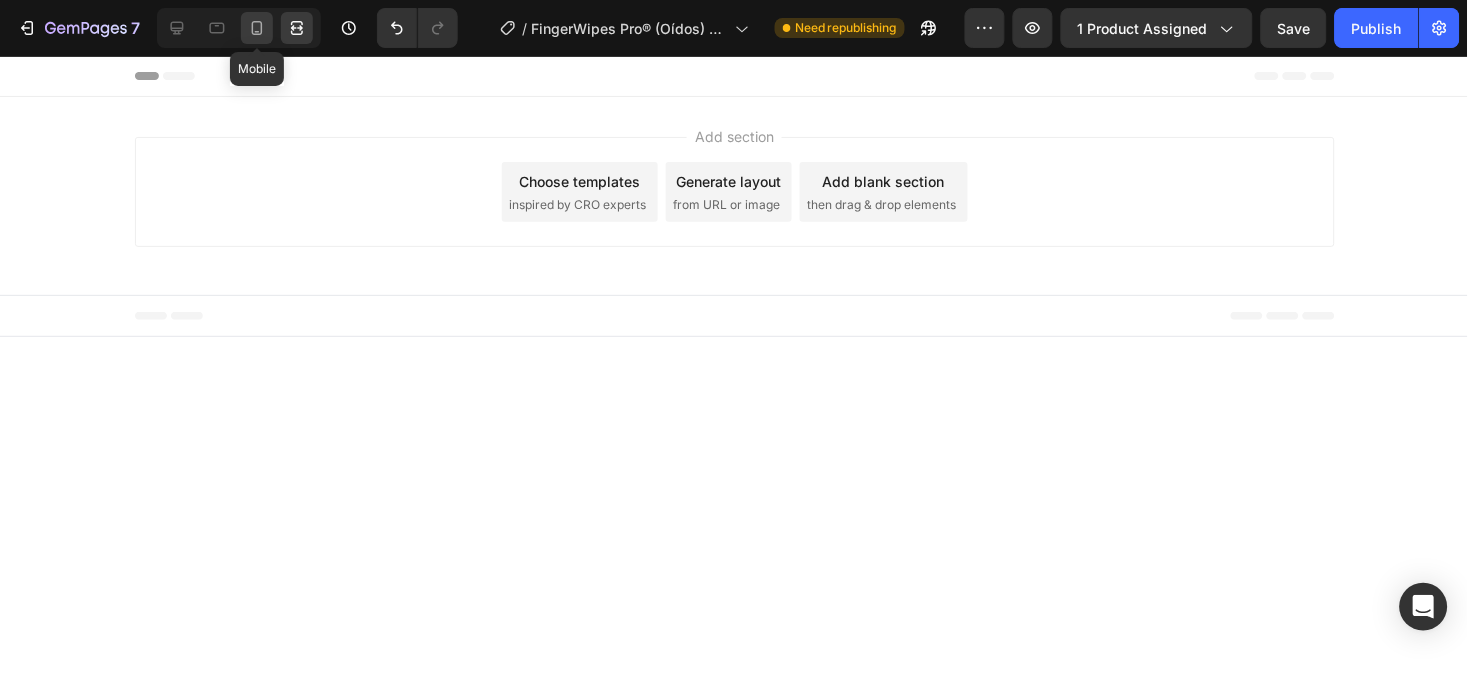 click 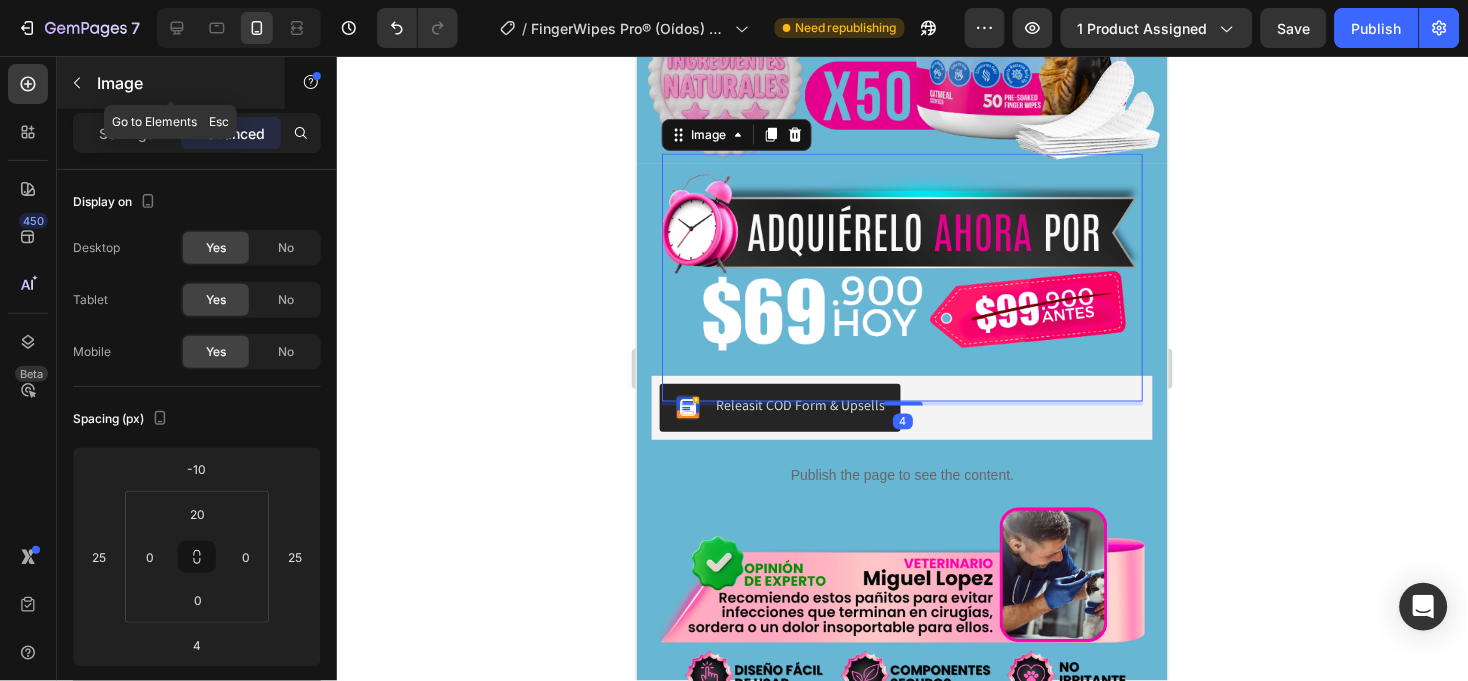 scroll, scrollTop: 504, scrollLeft: 0, axis: vertical 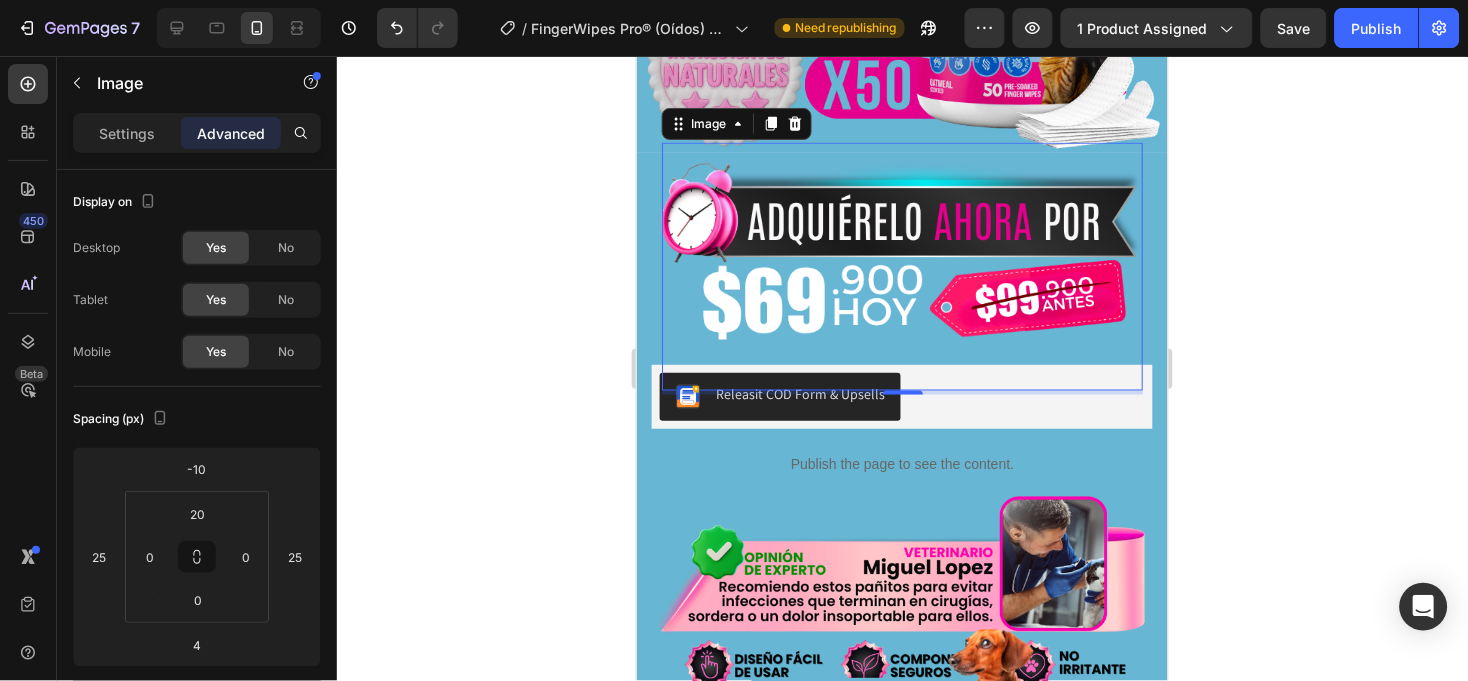 click at bounding box center [901, 276] 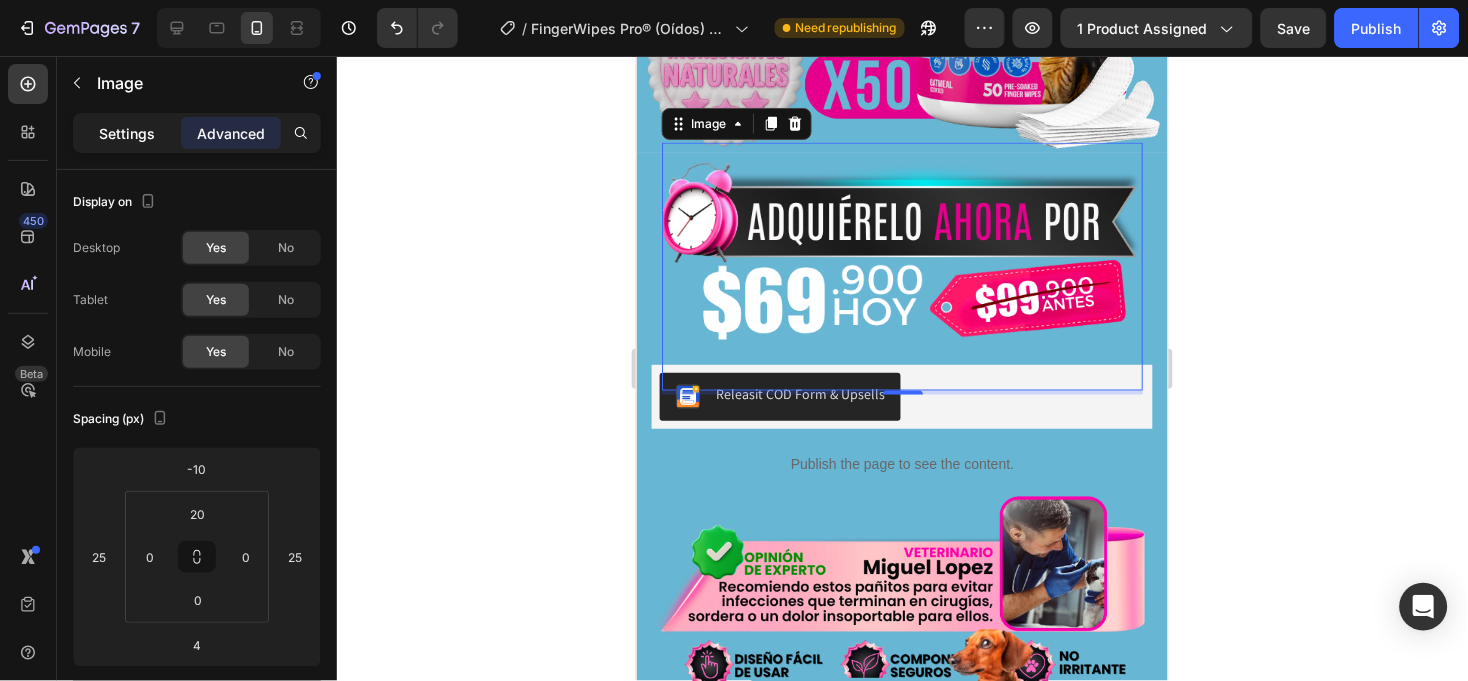 click on "Settings" 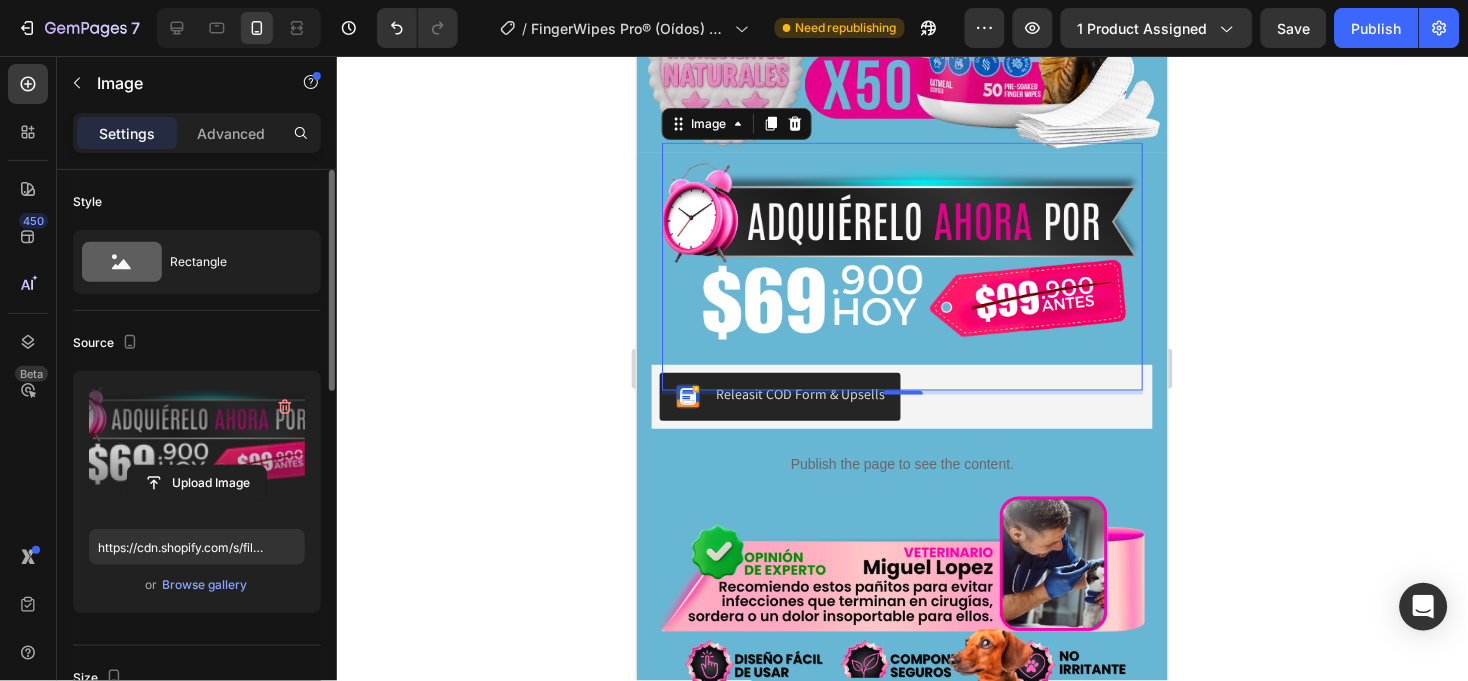 scroll, scrollTop: 74, scrollLeft: 0, axis: vertical 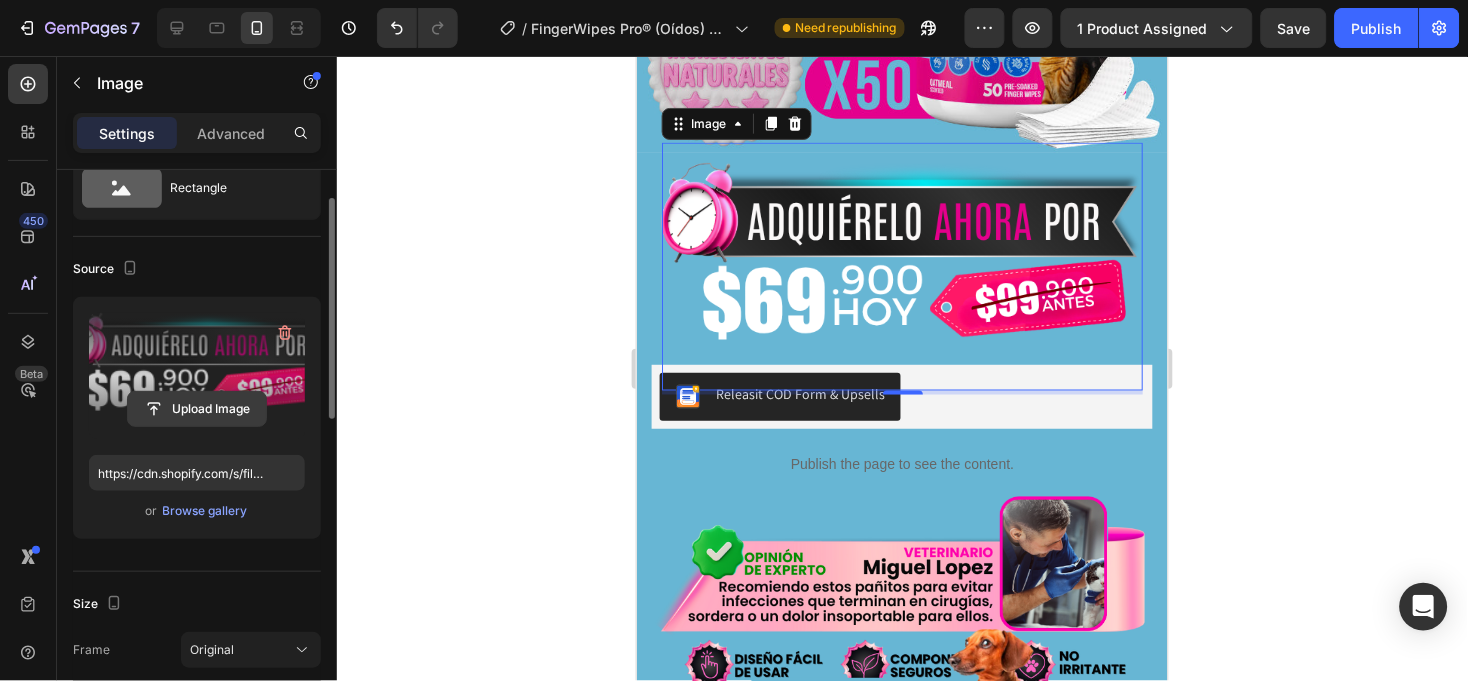 click 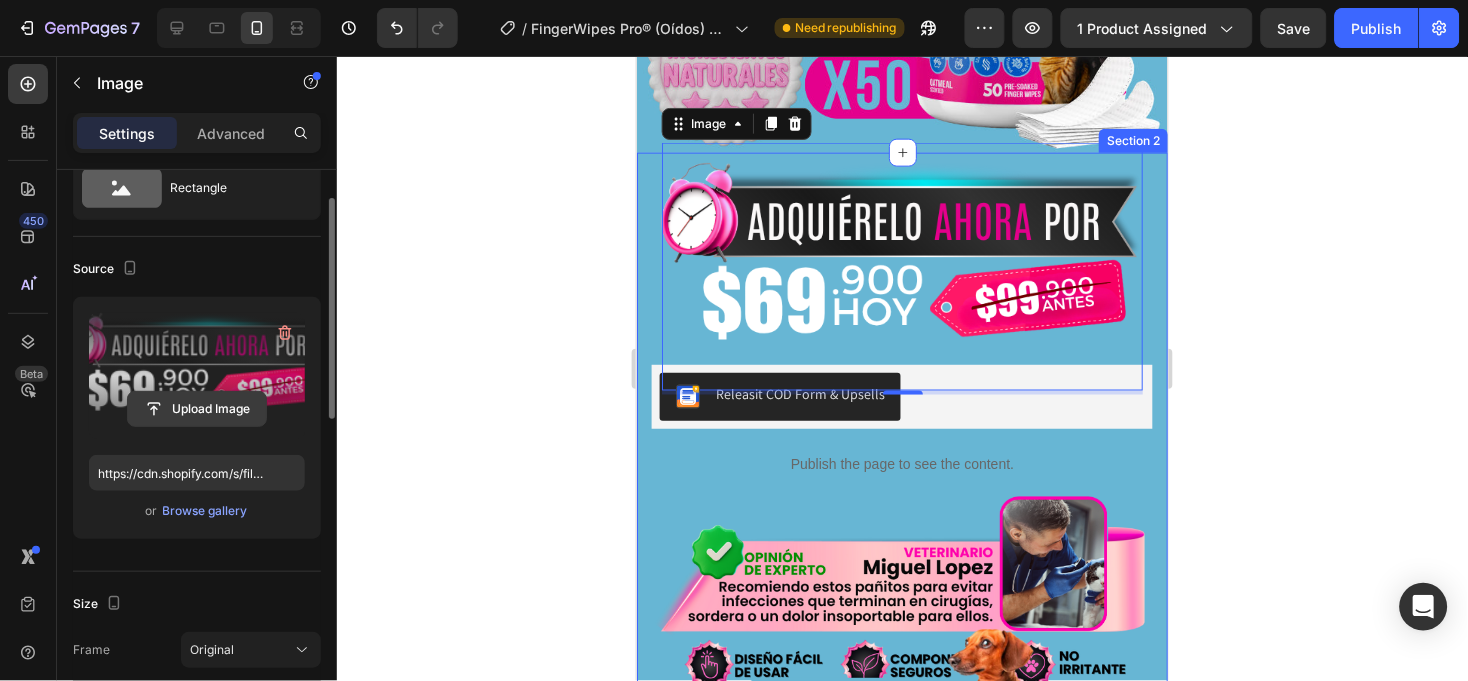 click 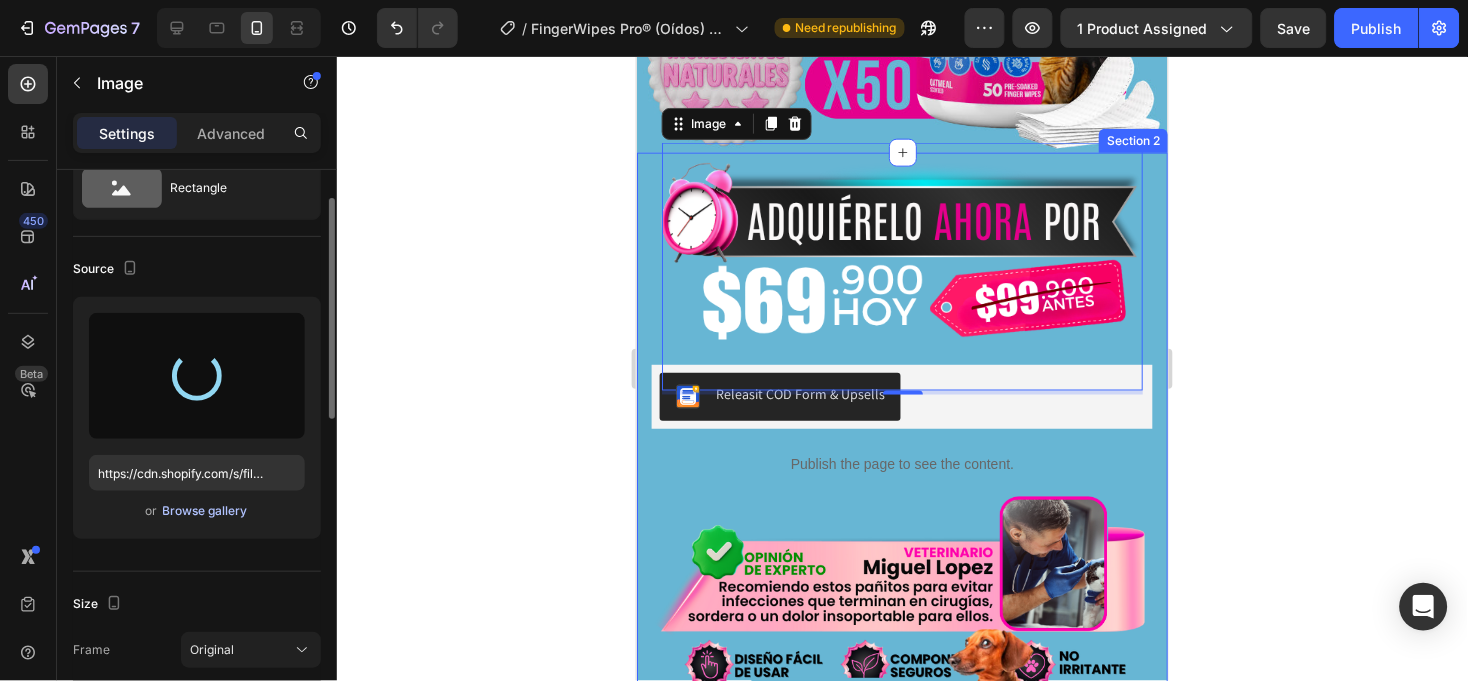 type on "https://cdn.shopify.com/s/files/1/0604/6203/9085/files/gempages_487327005495264177-b81efe9b-5a51-4b5b-b473-8407db132406.png" 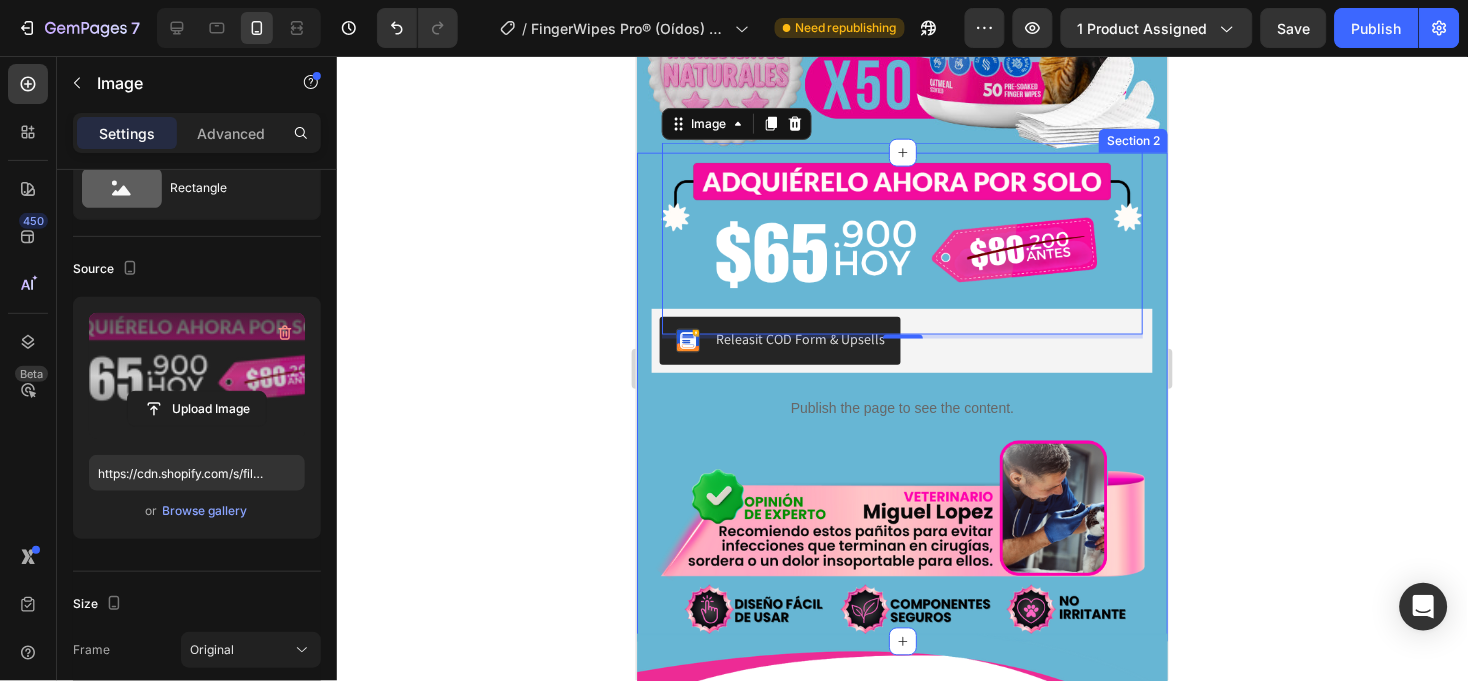 click 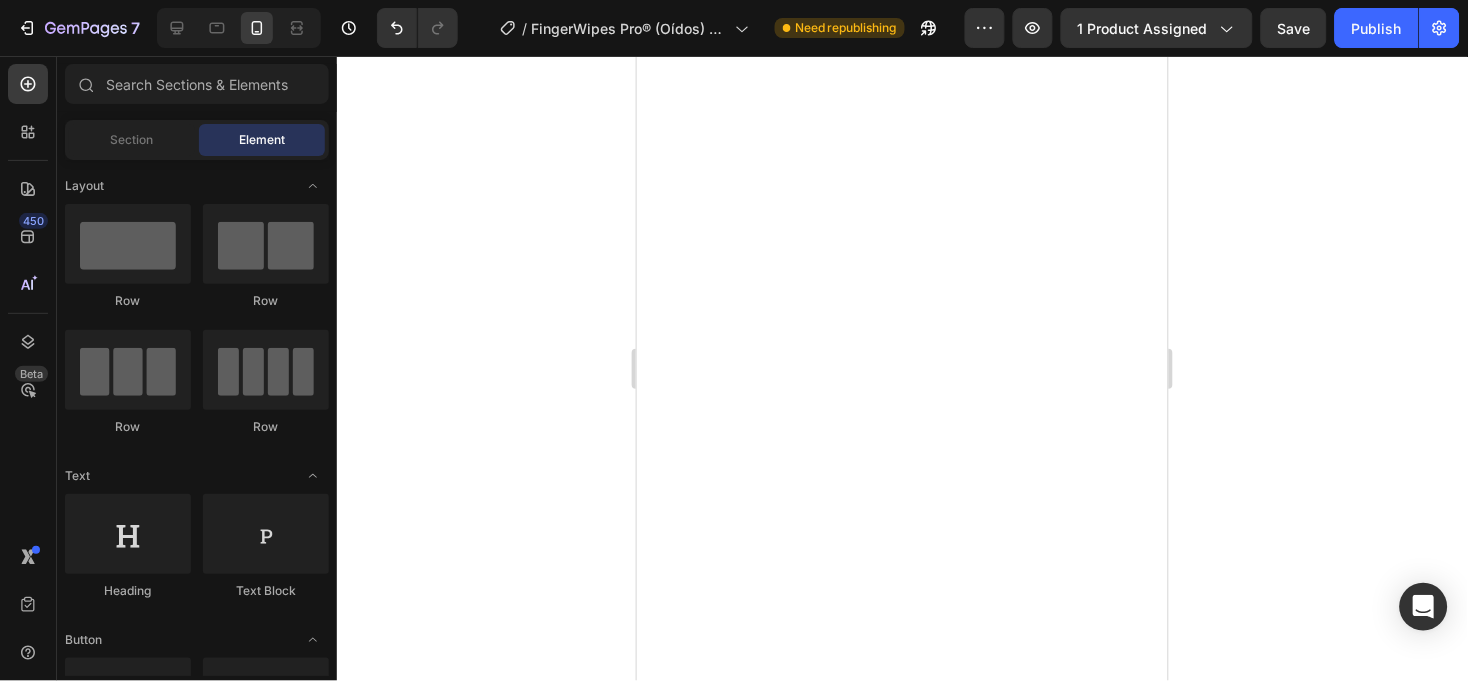 click at bounding box center (902, -449) 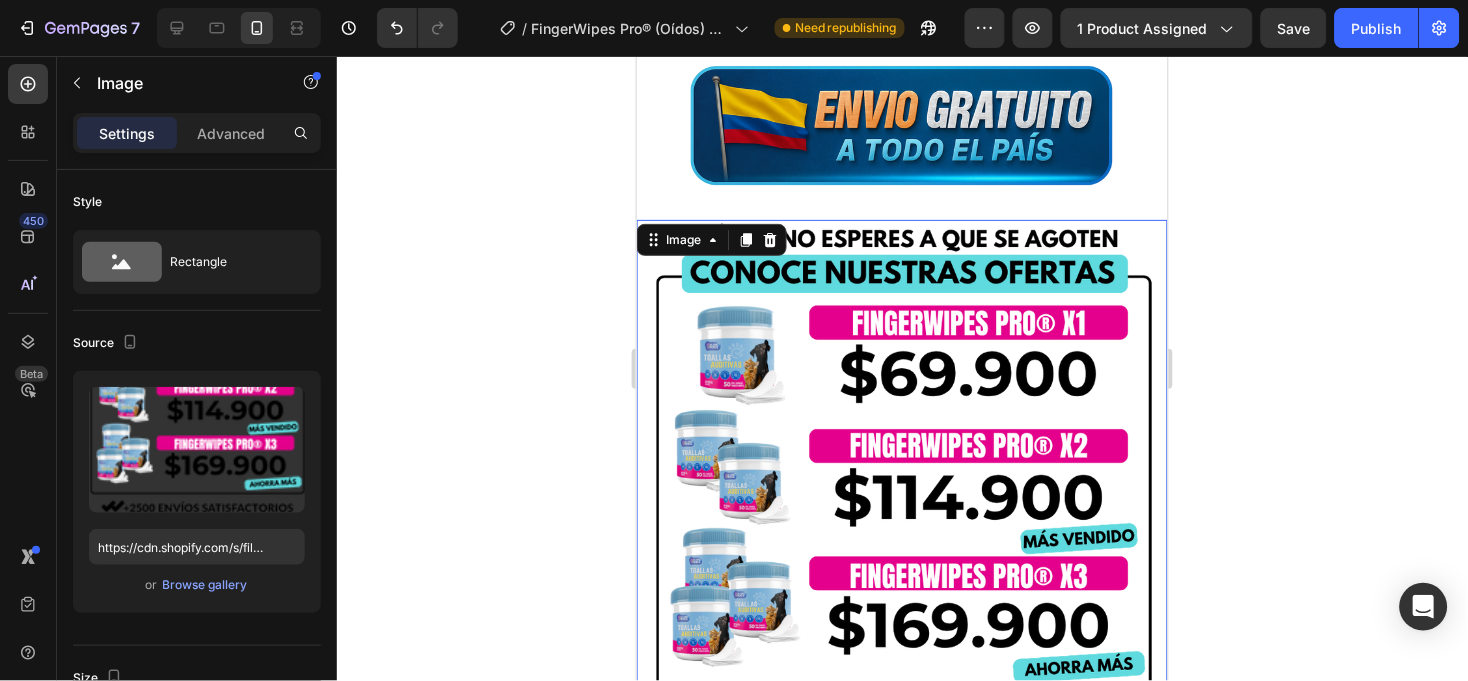 scroll, scrollTop: 7912, scrollLeft: 0, axis: vertical 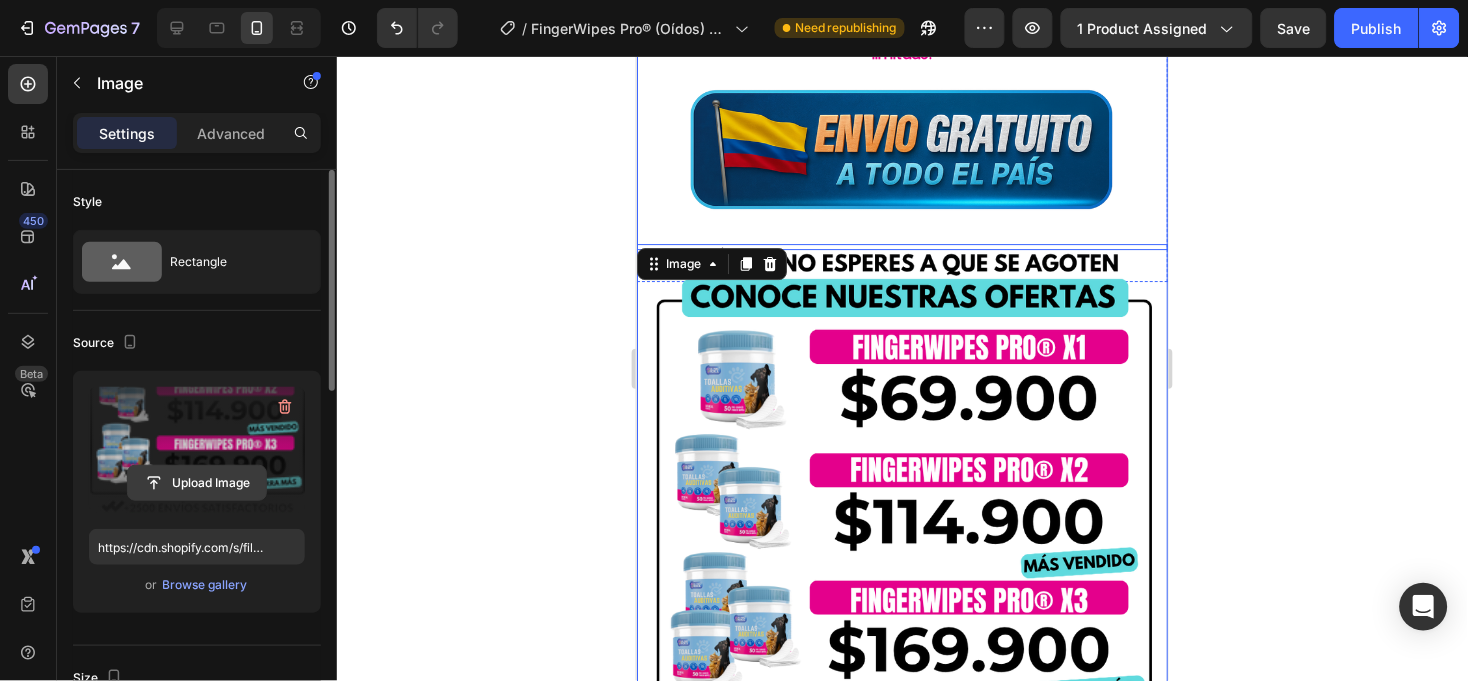 click 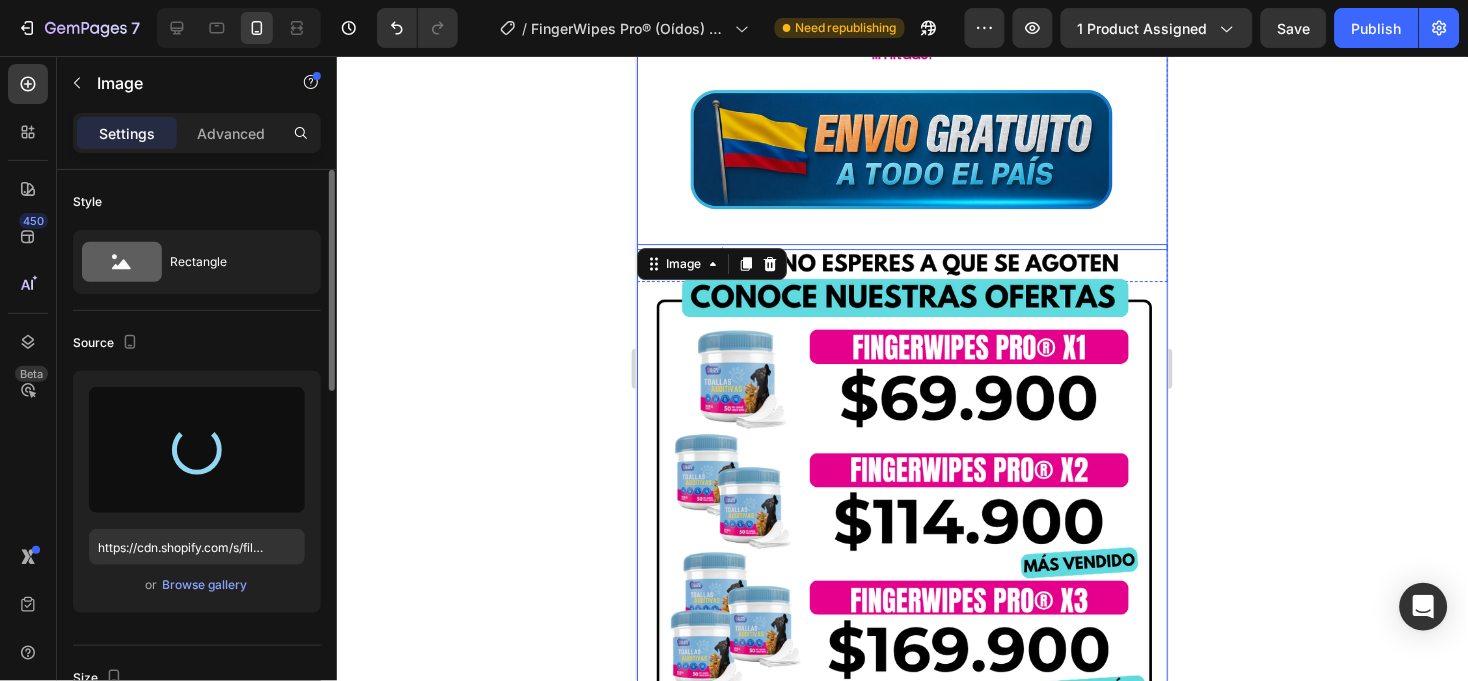 type on "https://cdn.shopify.com/s/files/1/0604/6203/9085/files/gempages_487327005495264177-a55c513b-bd21-462d-b165-09af04f37eff.png" 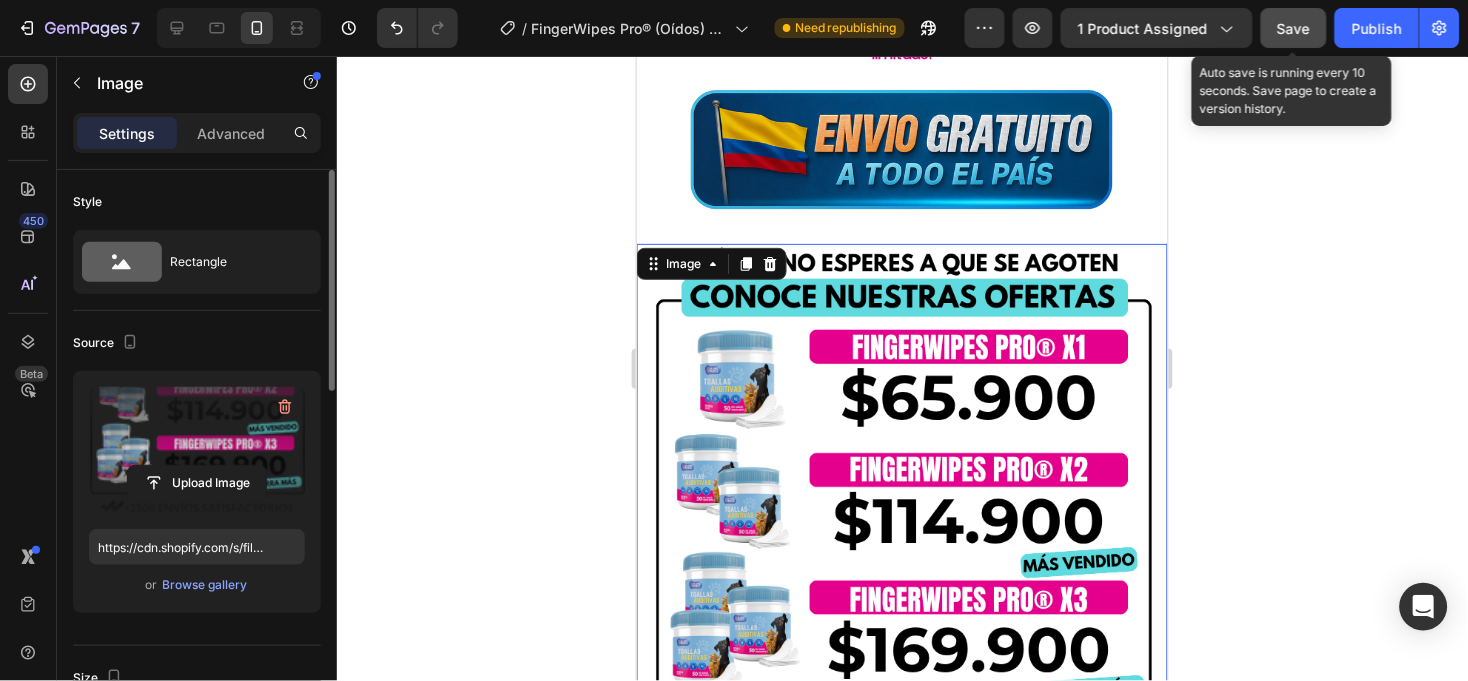 drag, startPoint x: 1287, startPoint y: 15, endPoint x: 1302, endPoint y: 15, distance: 15 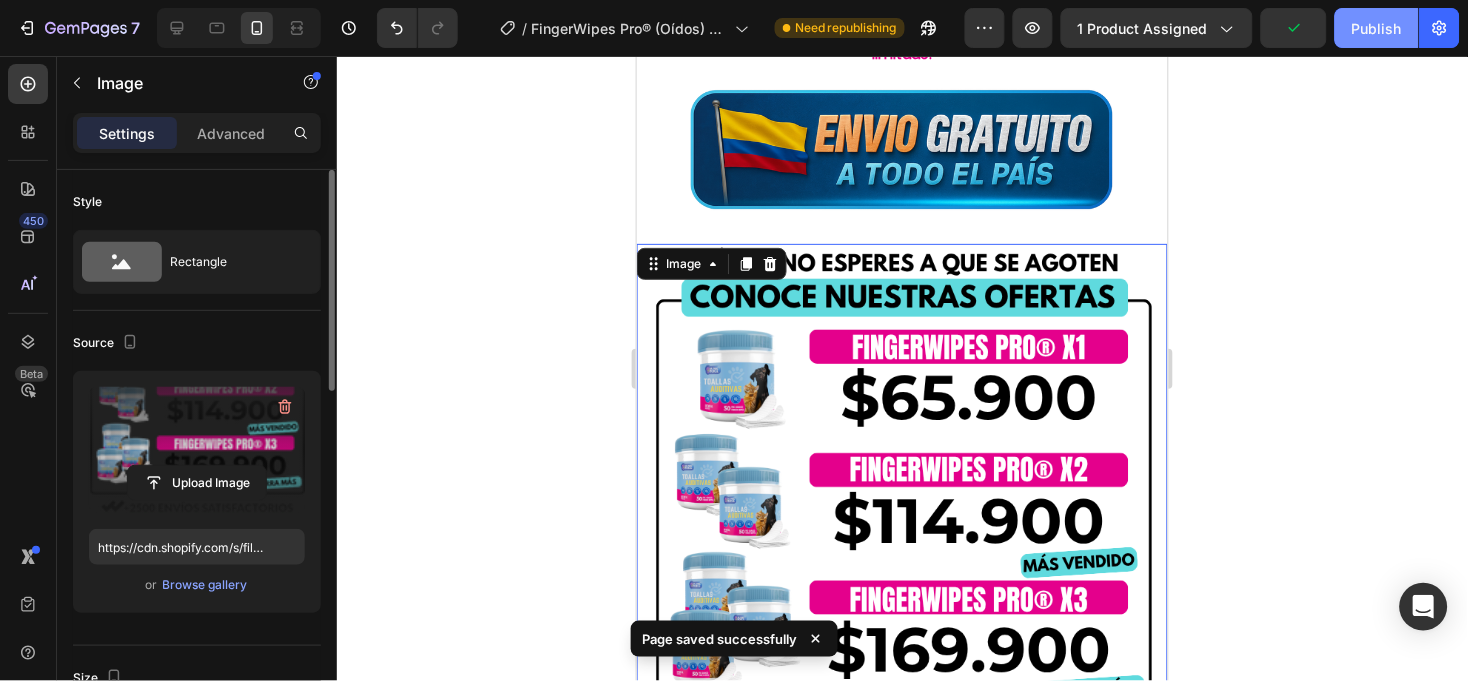 click on "Publish" at bounding box center (1377, 28) 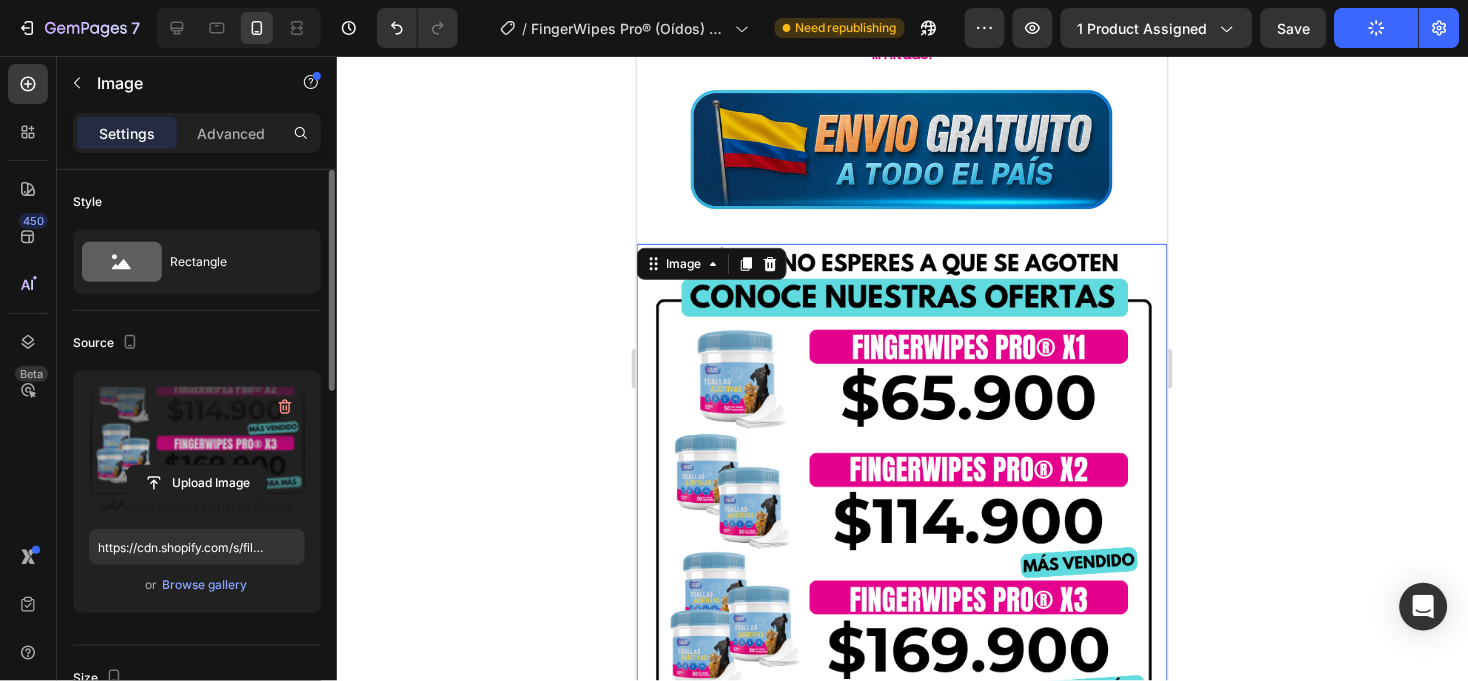 click 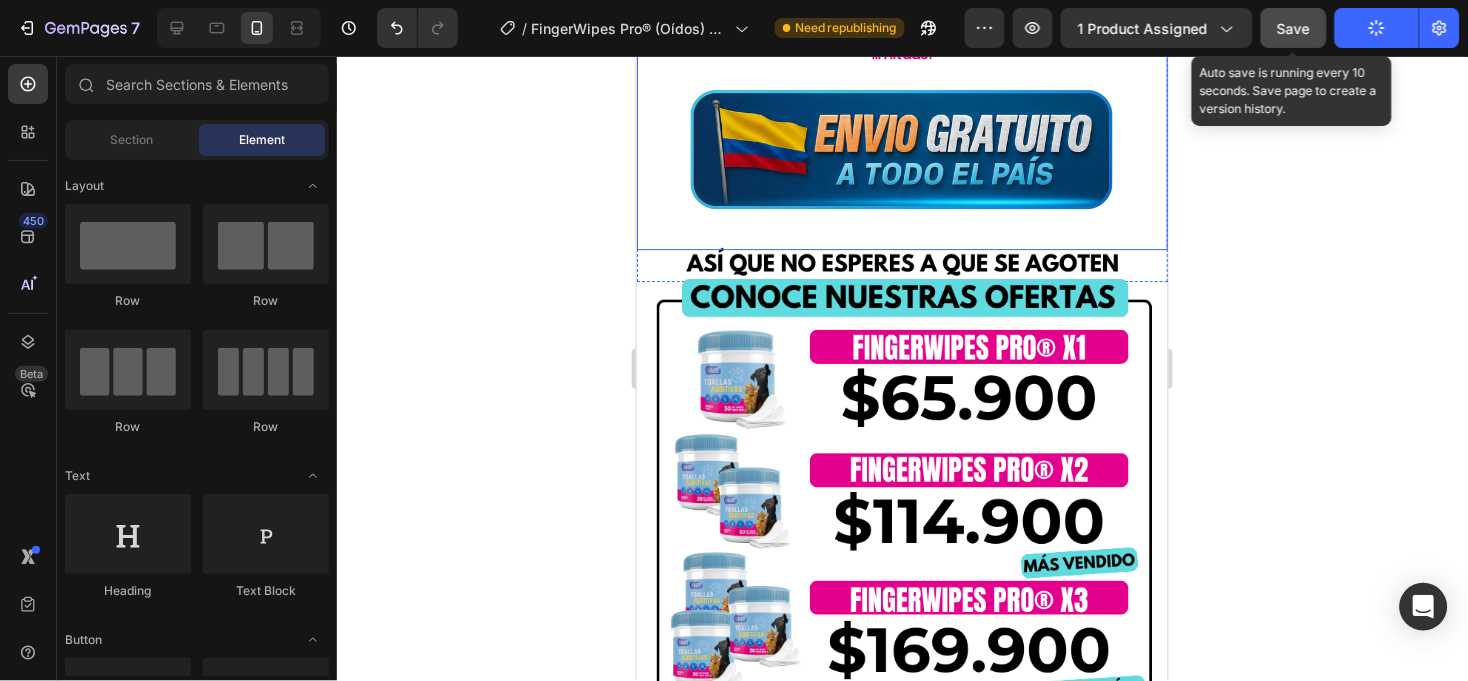 click on "Save" at bounding box center (1294, 28) 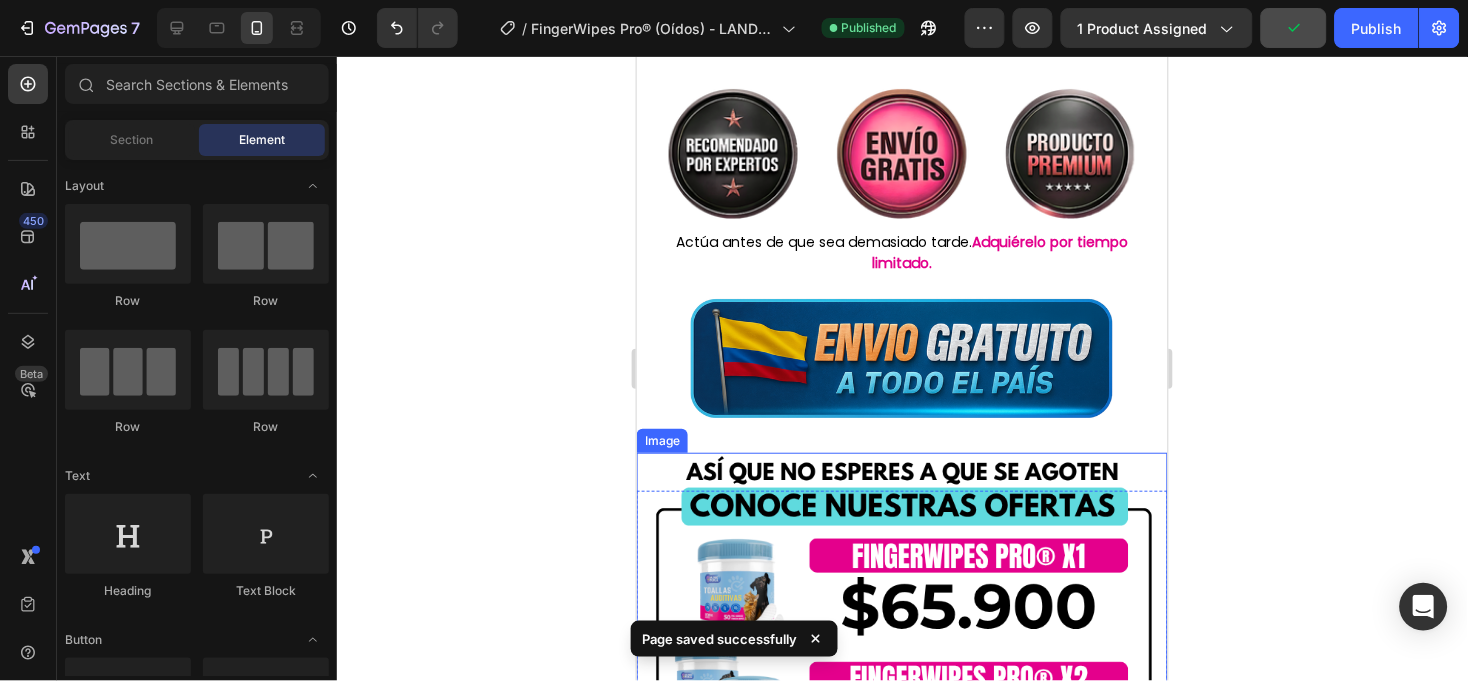scroll, scrollTop: 7690, scrollLeft: 0, axis: vertical 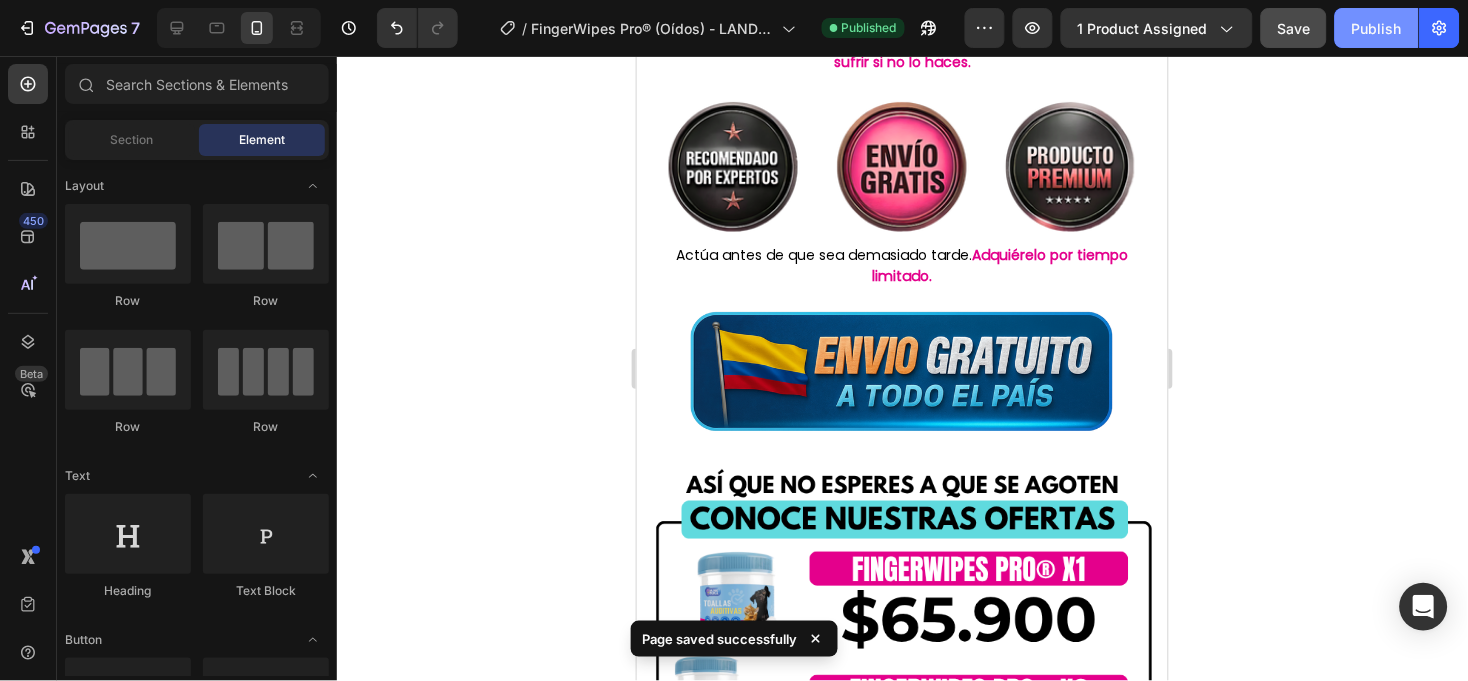 click on "Publish" at bounding box center (1377, 28) 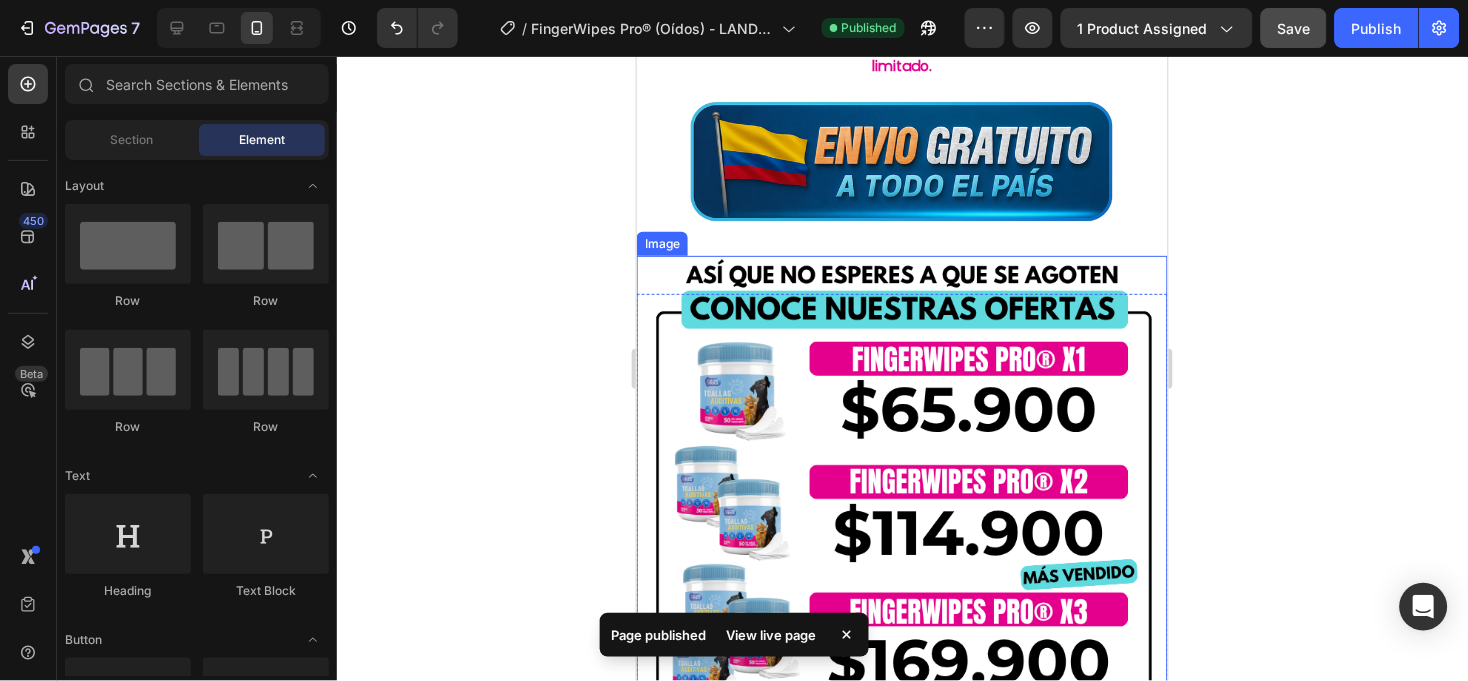 scroll, scrollTop: 7171, scrollLeft: 0, axis: vertical 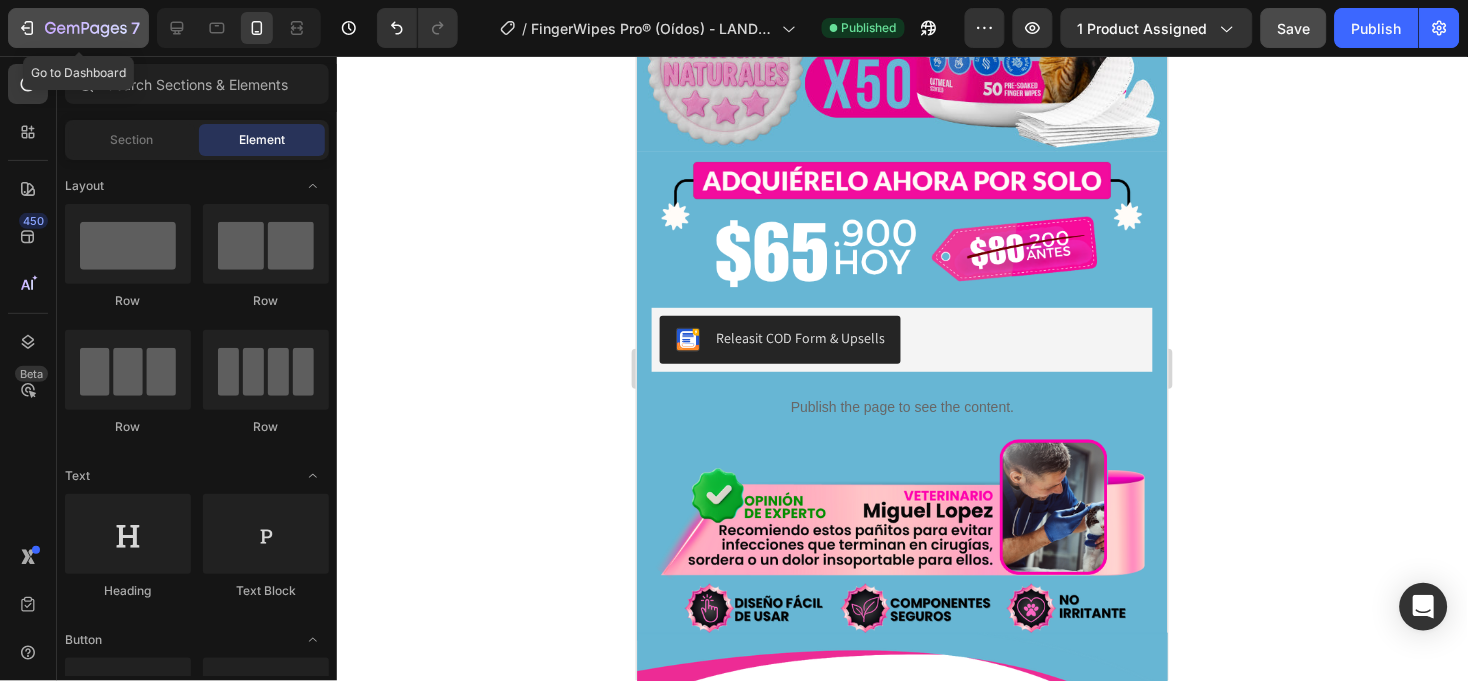 click 